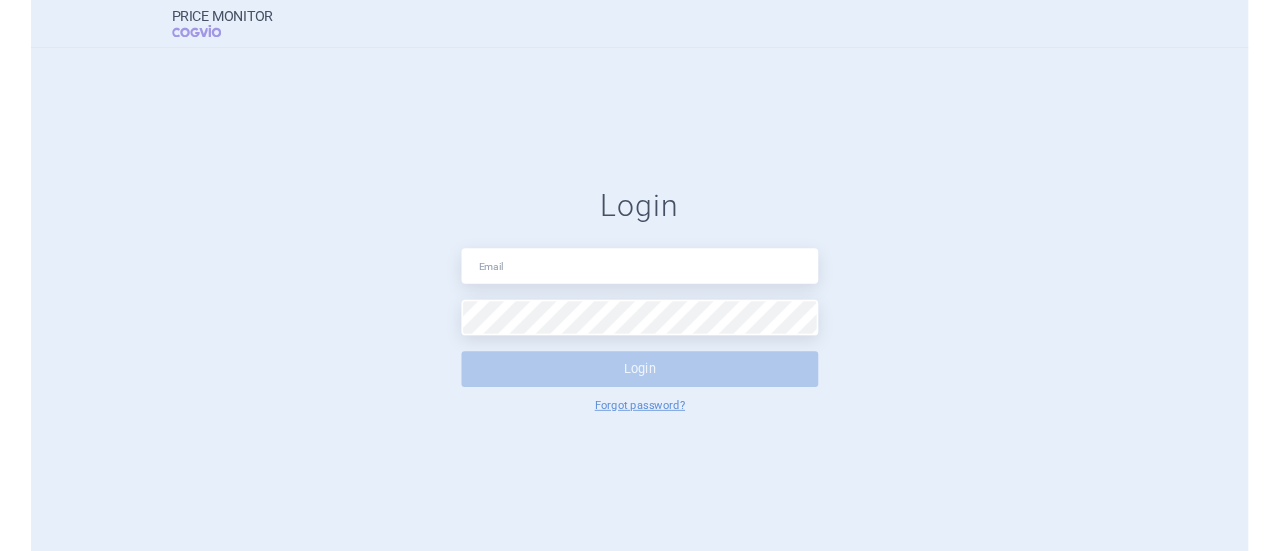 scroll, scrollTop: 0, scrollLeft: 0, axis: both 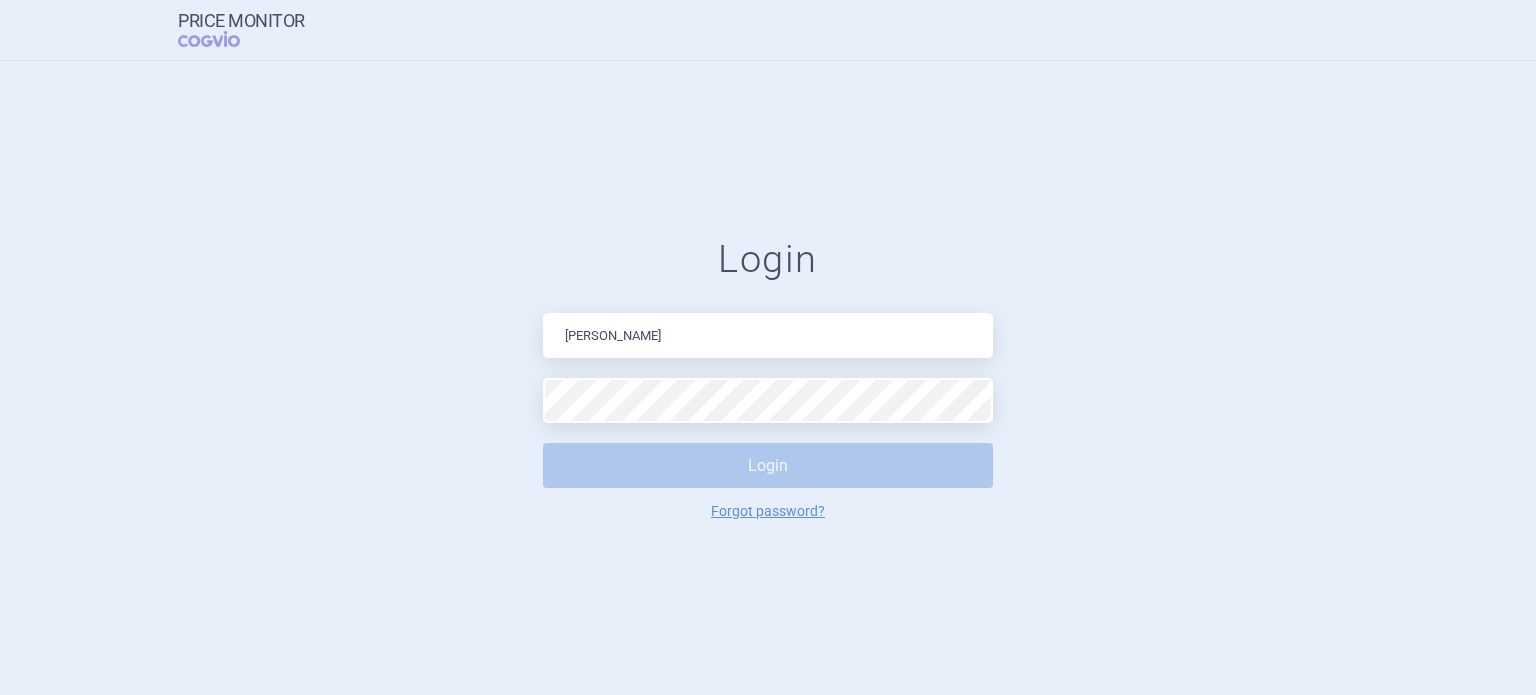 type on "[PERSON_NAME][EMAIL_ADDRESS][PERSON_NAME][DOMAIN_NAME]" 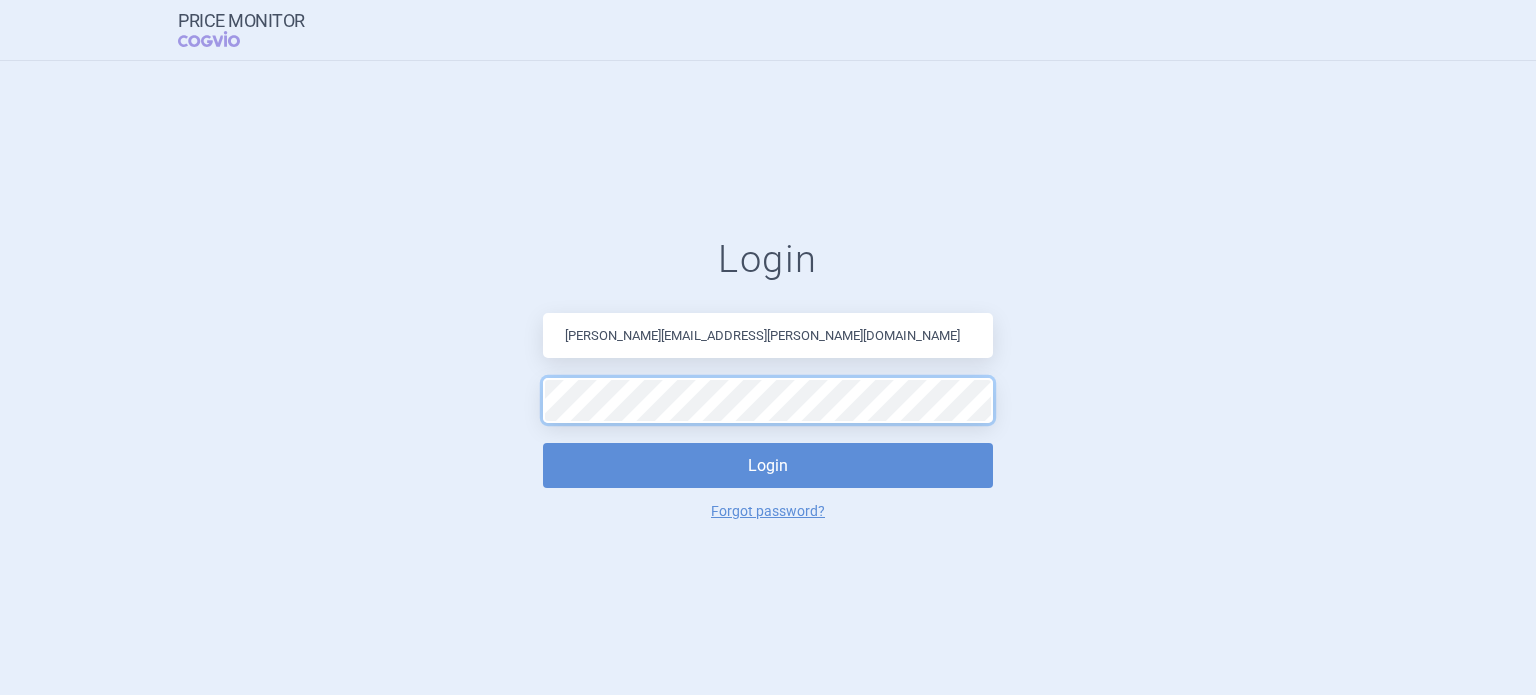 click on "Login" at bounding box center [768, 465] 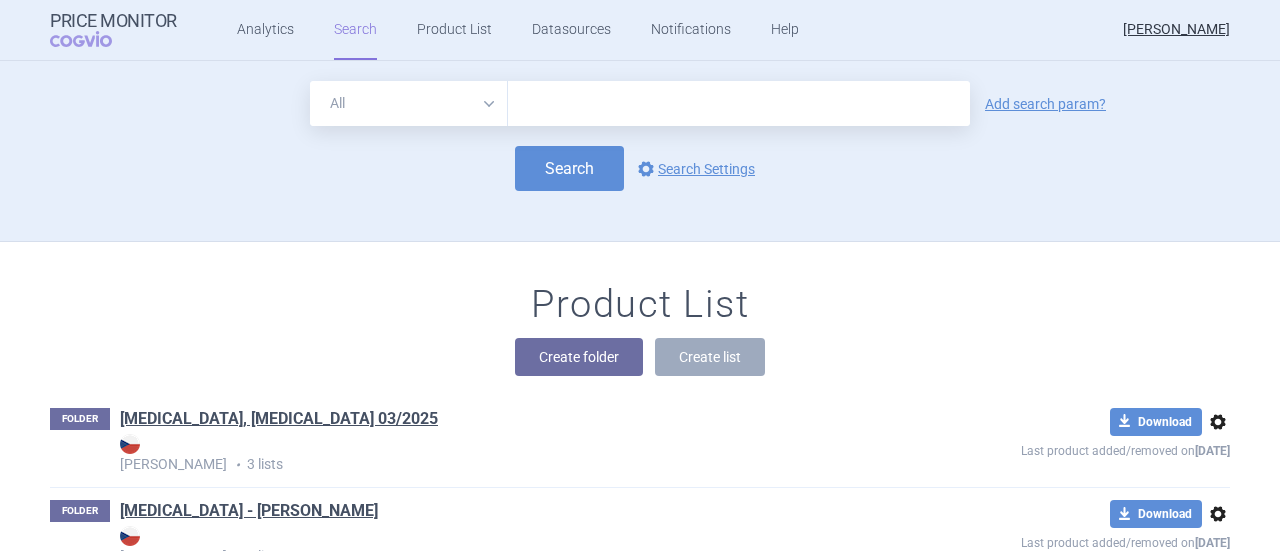 click at bounding box center [739, 103] 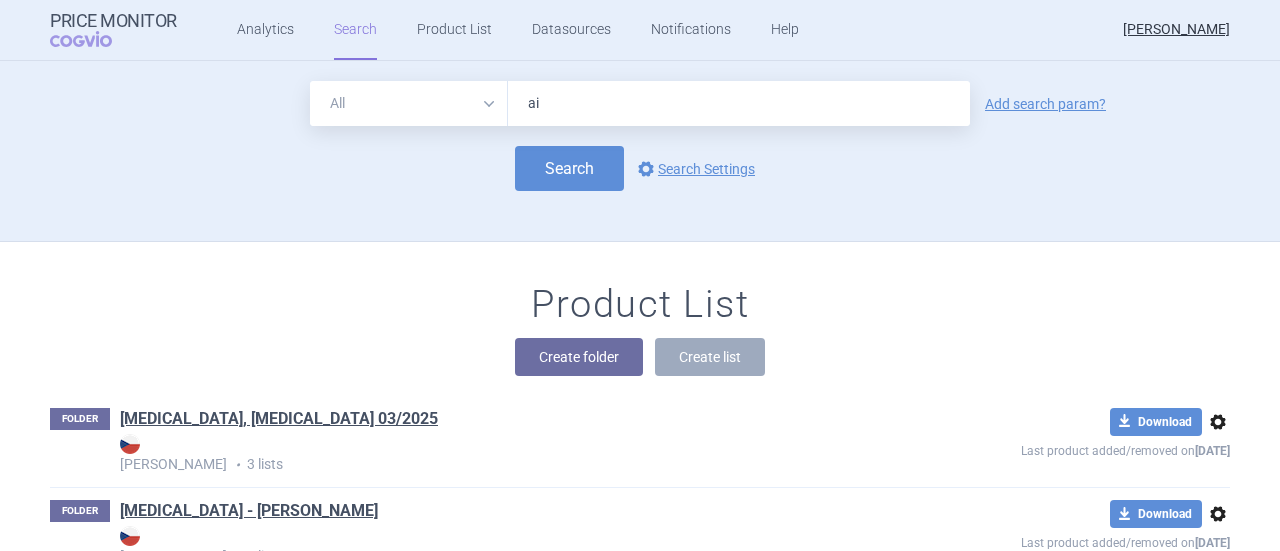 type on "a" 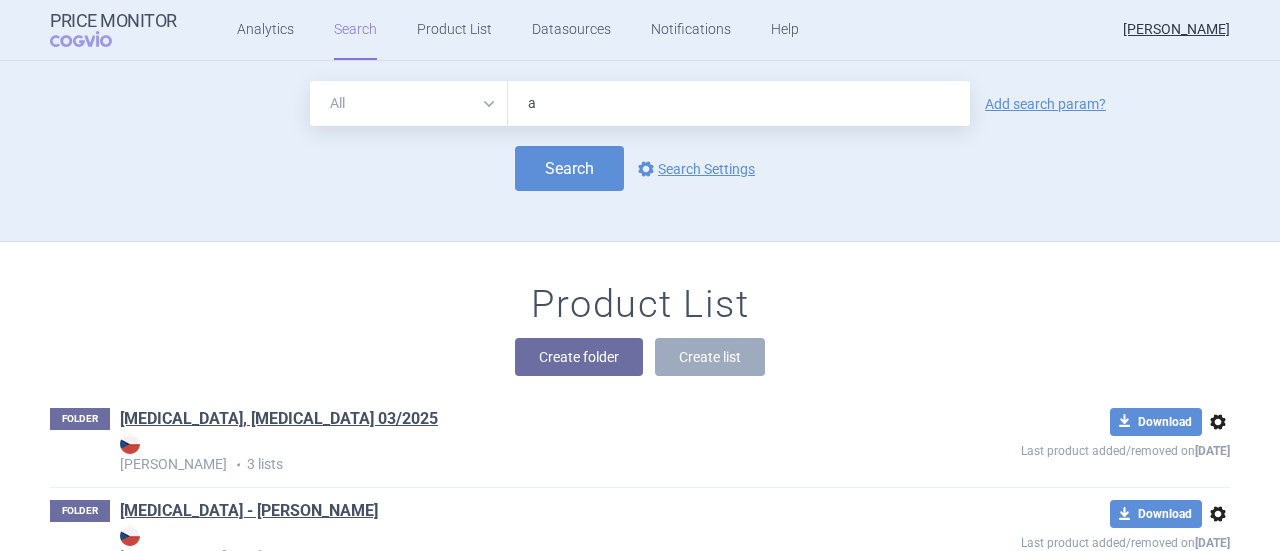 type 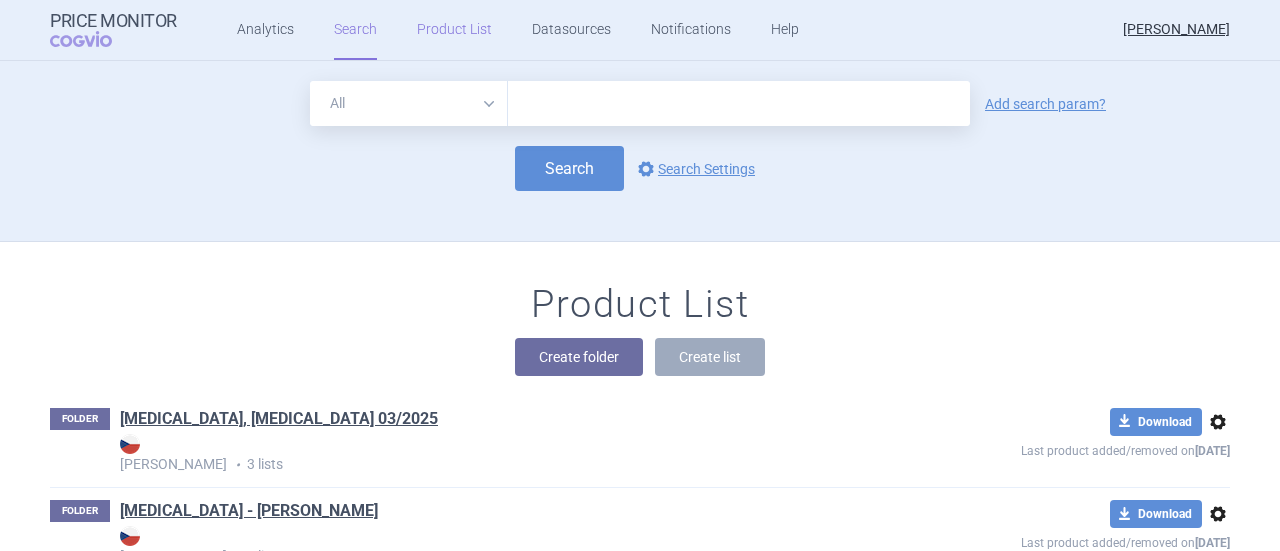 click on "Product List" at bounding box center (454, 30) 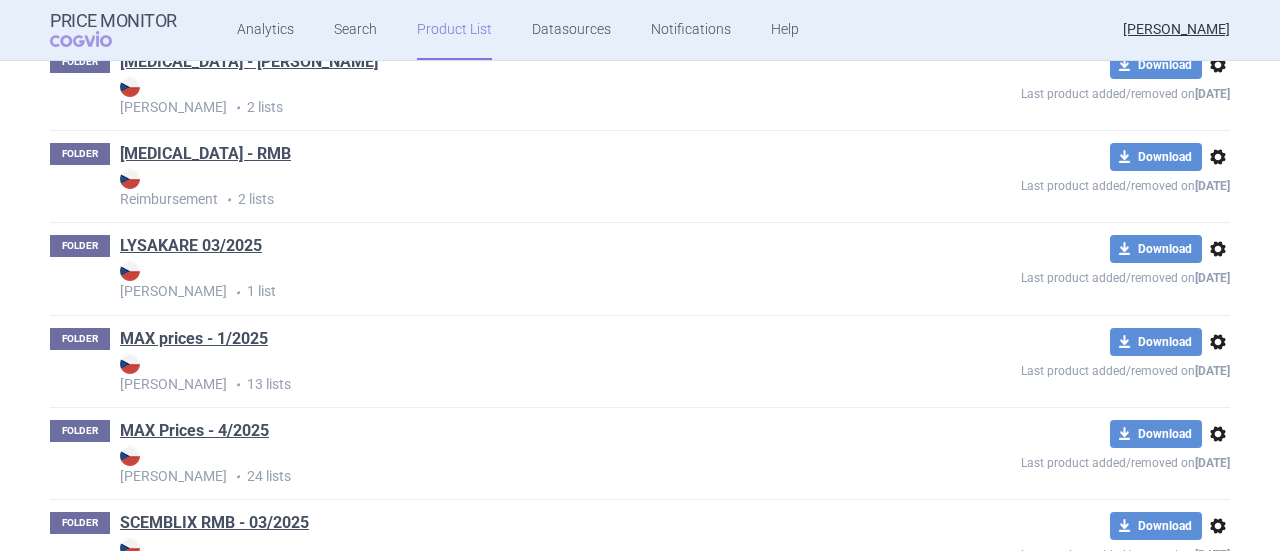 scroll, scrollTop: 480, scrollLeft: 0, axis: vertical 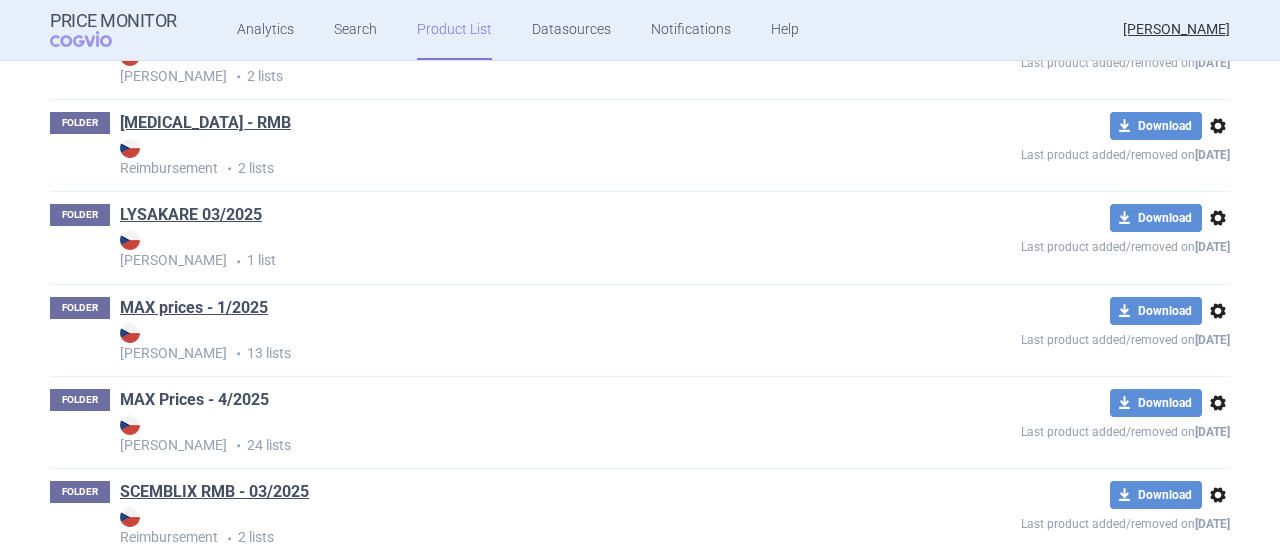 click on "MAX Prices - 4/2025" at bounding box center [194, 400] 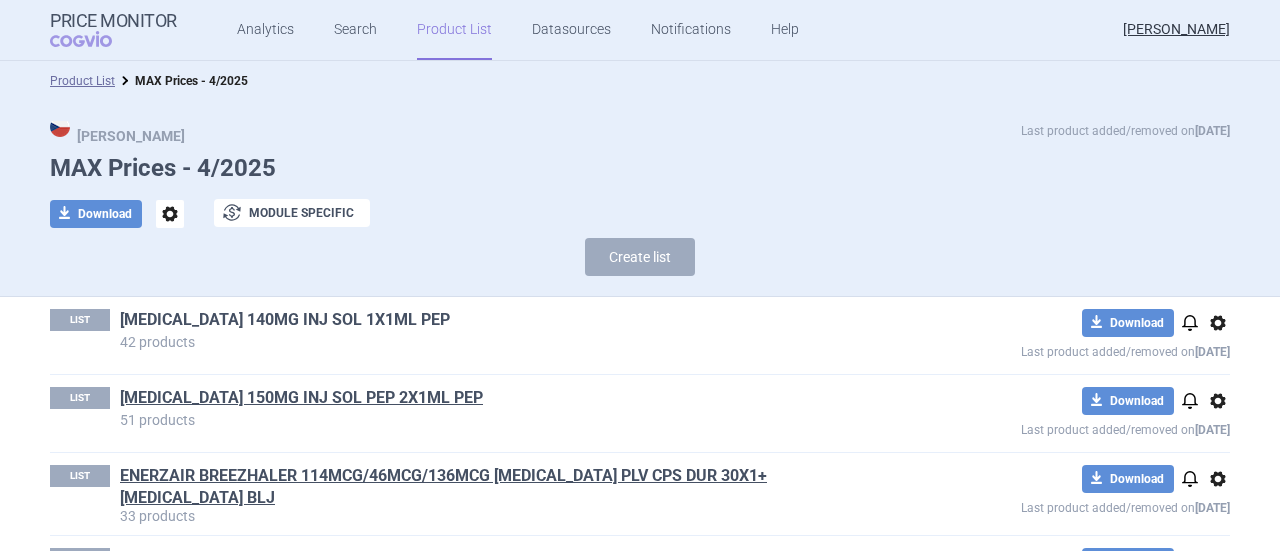 click on "[MEDICAL_DATA] 140MG INJ SOL 1X1ML PEP" at bounding box center (285, 320) 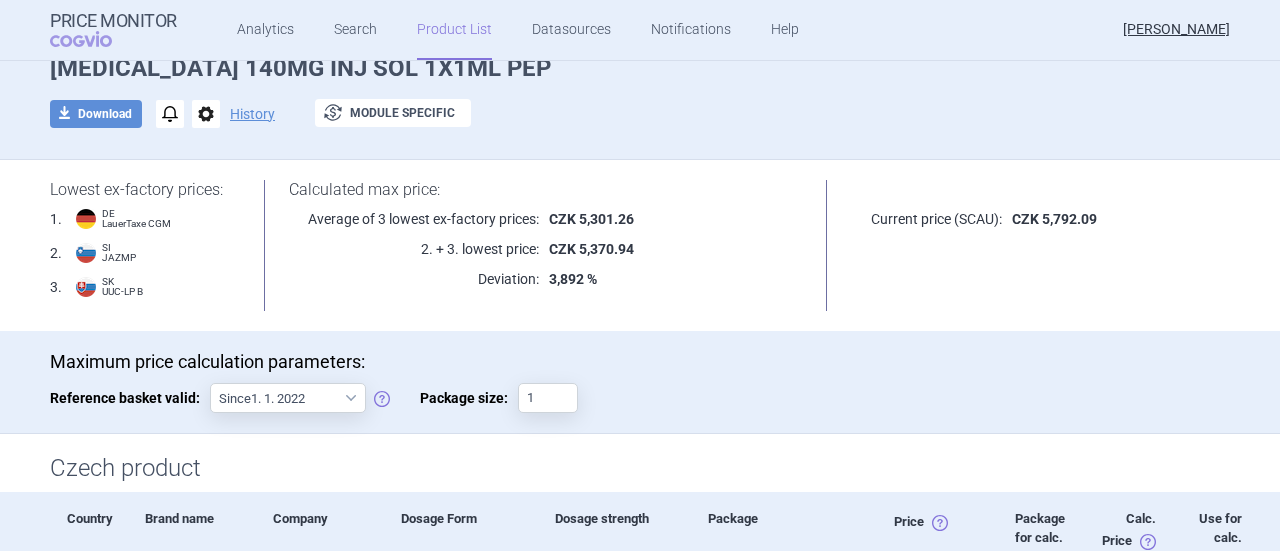 scroll, scrollTop: 0, scrollLeft: 0, axis: both 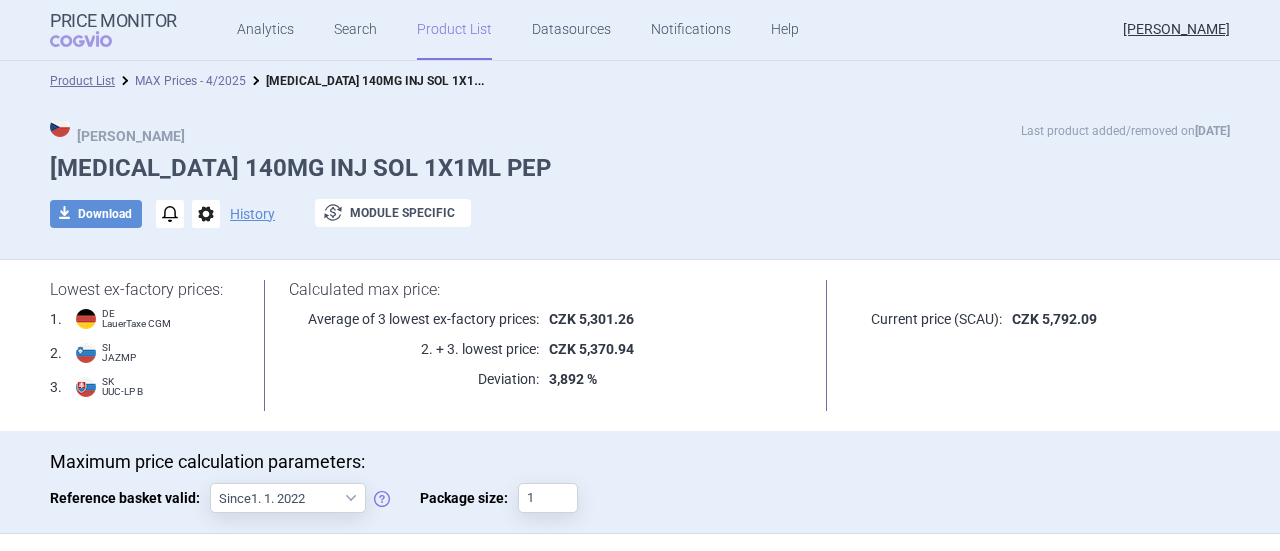 click on "MAX Prices - 4/2025" at bounding box center (190, 81) 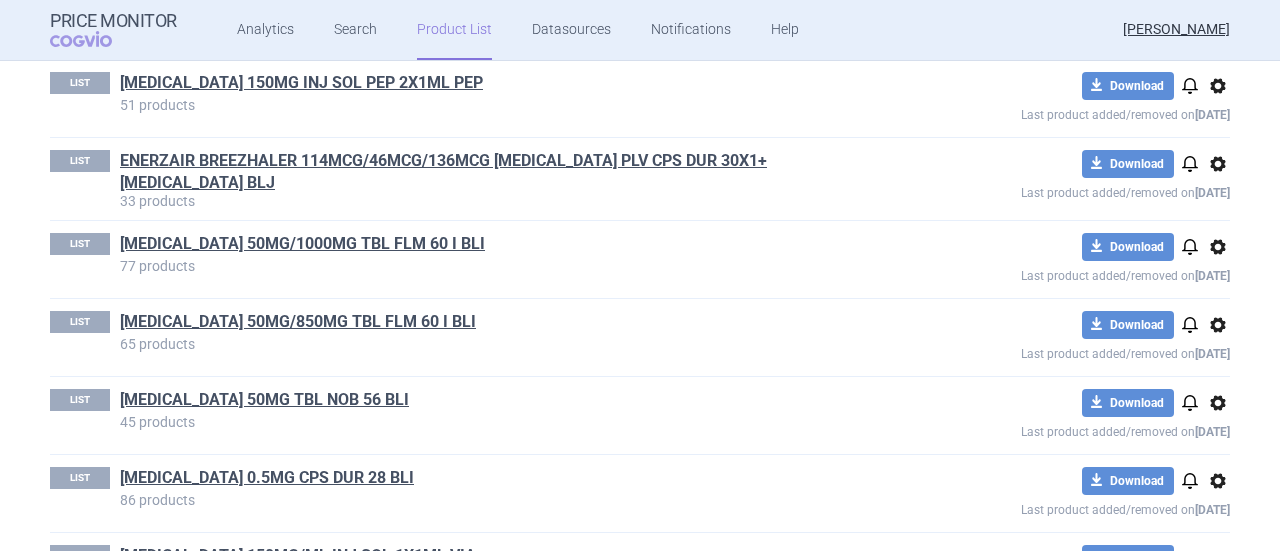 scroll, scrollTop: 400, scrollLeft: 0, axis: vertical 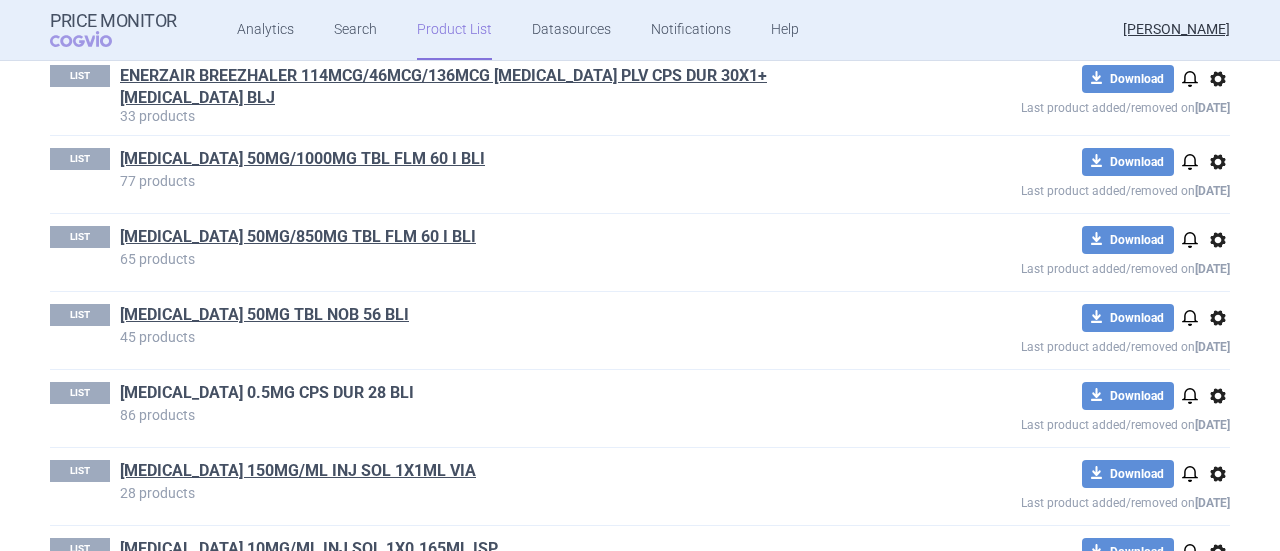 click on "[MEDICAL_DATA] 0.5MG CPS DUR 28 BLI" at bounding box center (267, 393) 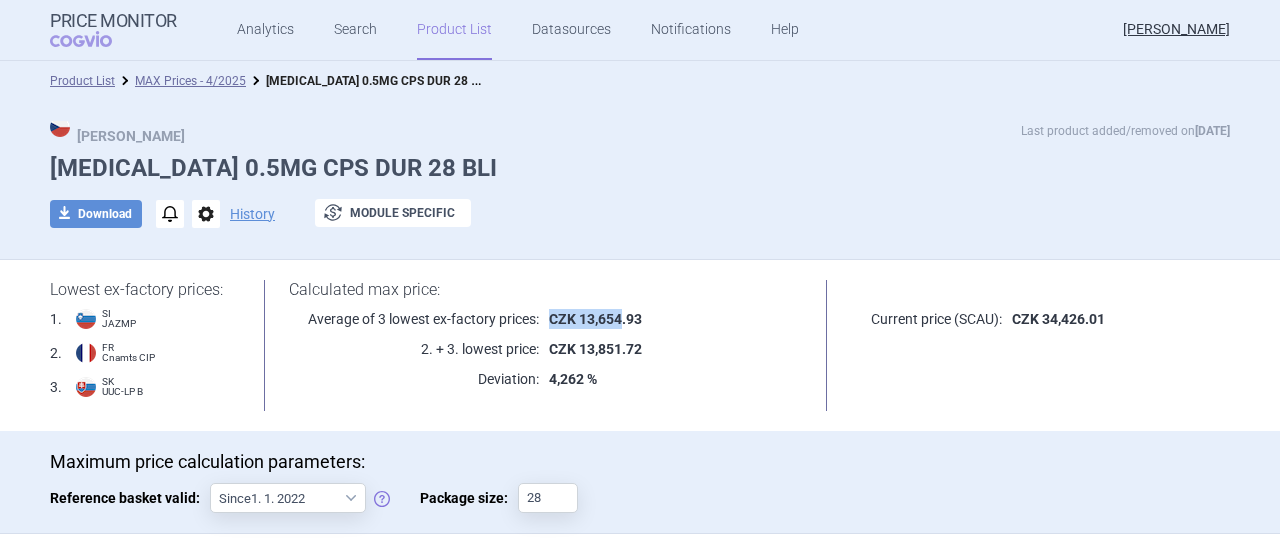 drag, startPoint x: 543, startPoint y: 316, endPoint x: 619, endPoint y: 316, distance: 76 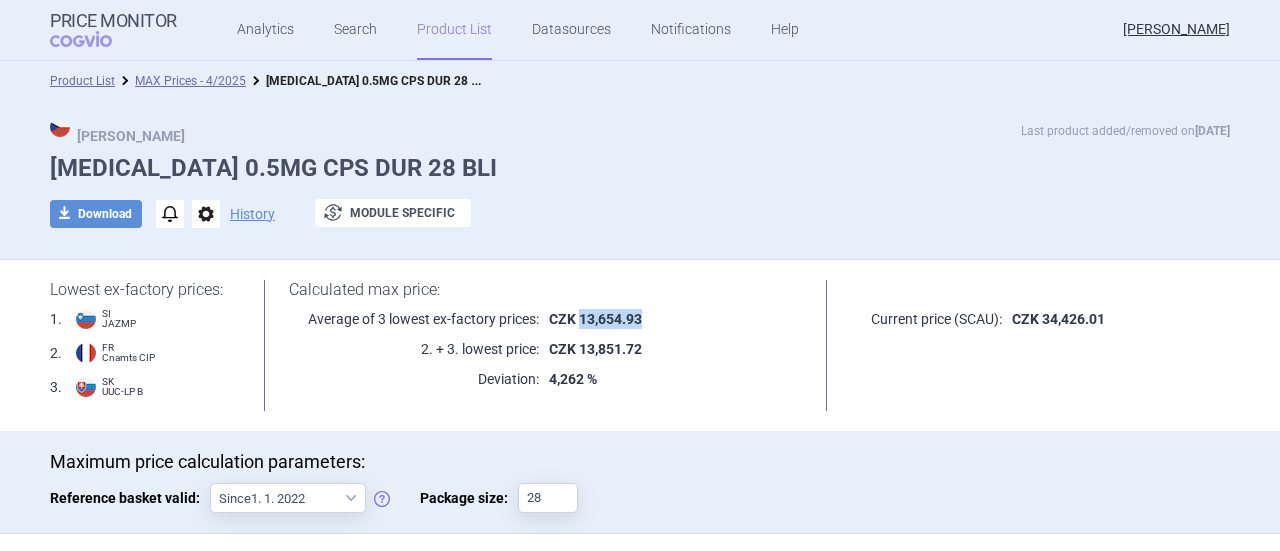 drag, startPoint x: 637, startPoint y: 317, endPoint x: 572, endPoint y: 319, distance: 65.03076 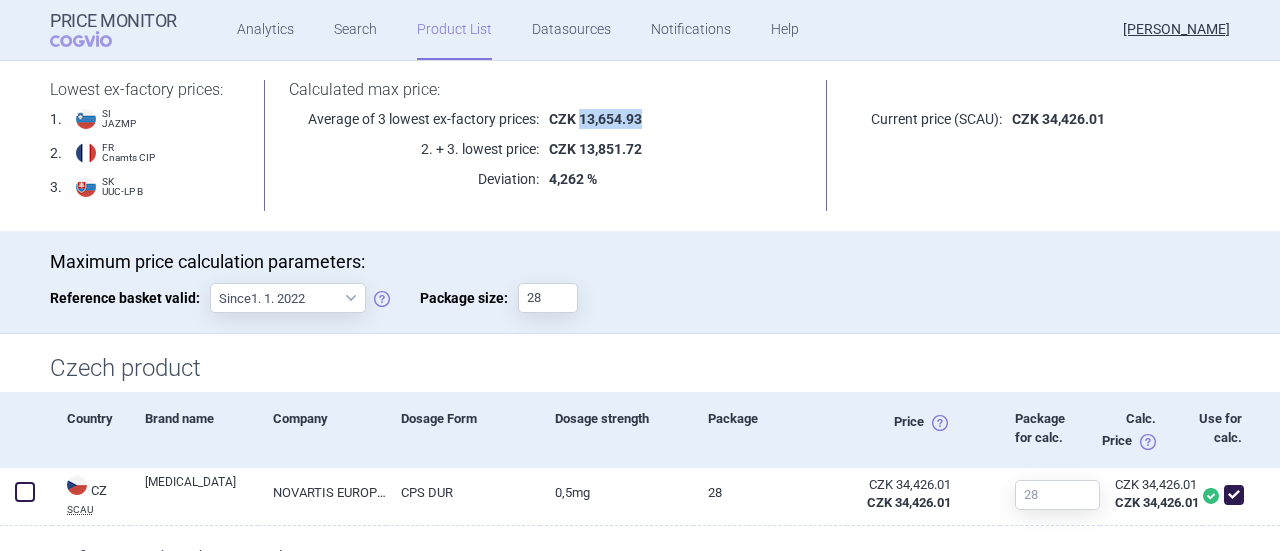 scroll, scrollTop: 100, scrollLeft: 0, axis: vertical 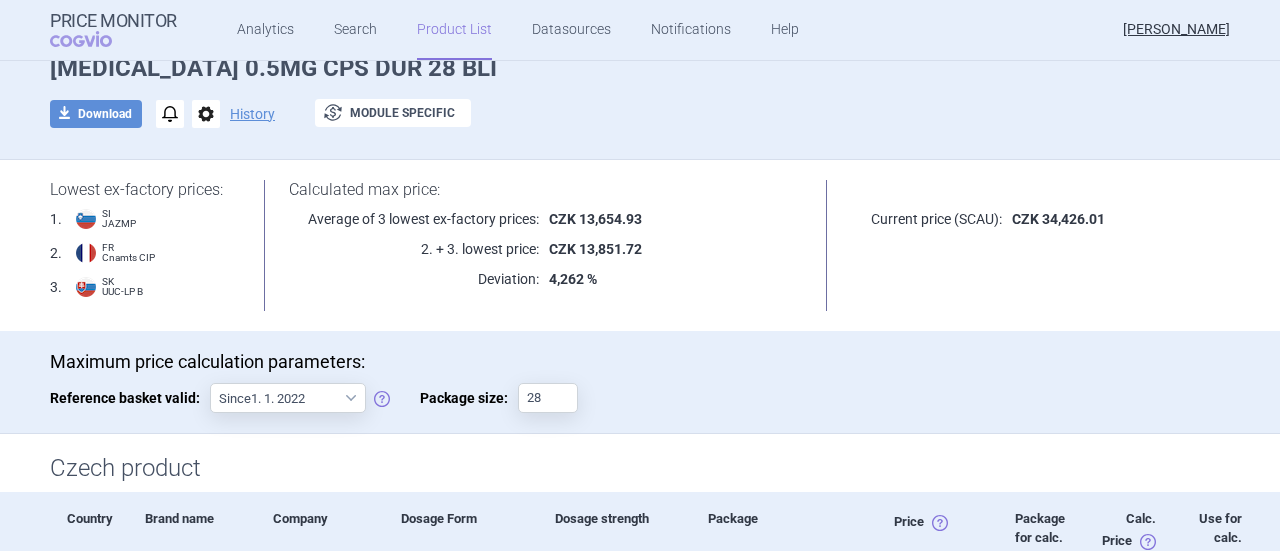 click on "CZK 34,426.01" at bounding box center (1058, 219) 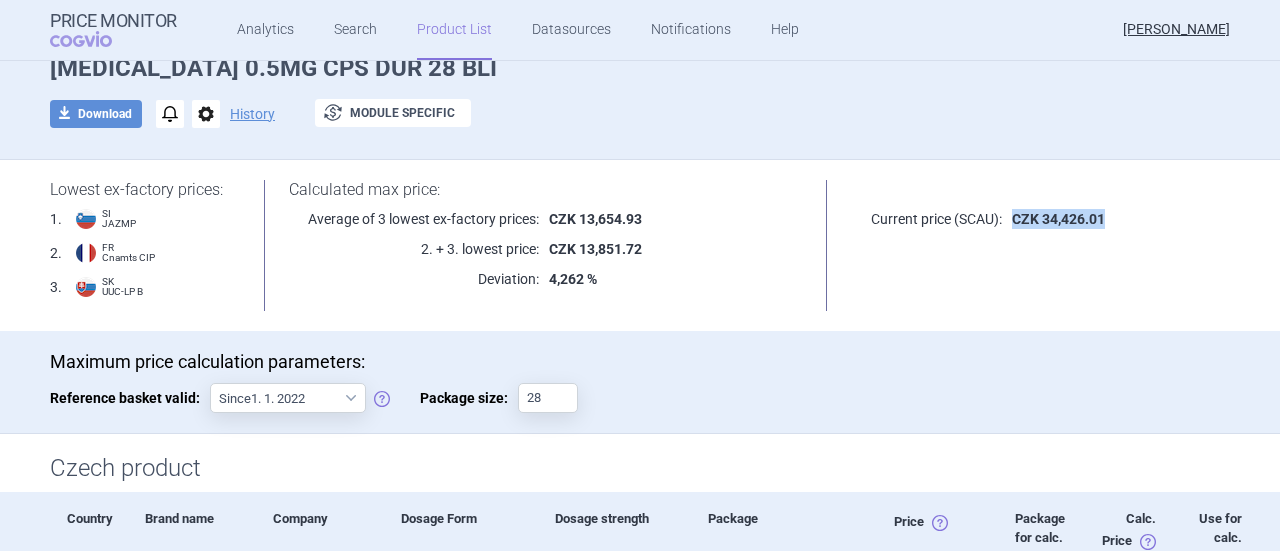 drag, startPoint x: 1004, startPoint y: 217, endPoint x: 1096, endPoint y: 218, distance: 92.00543 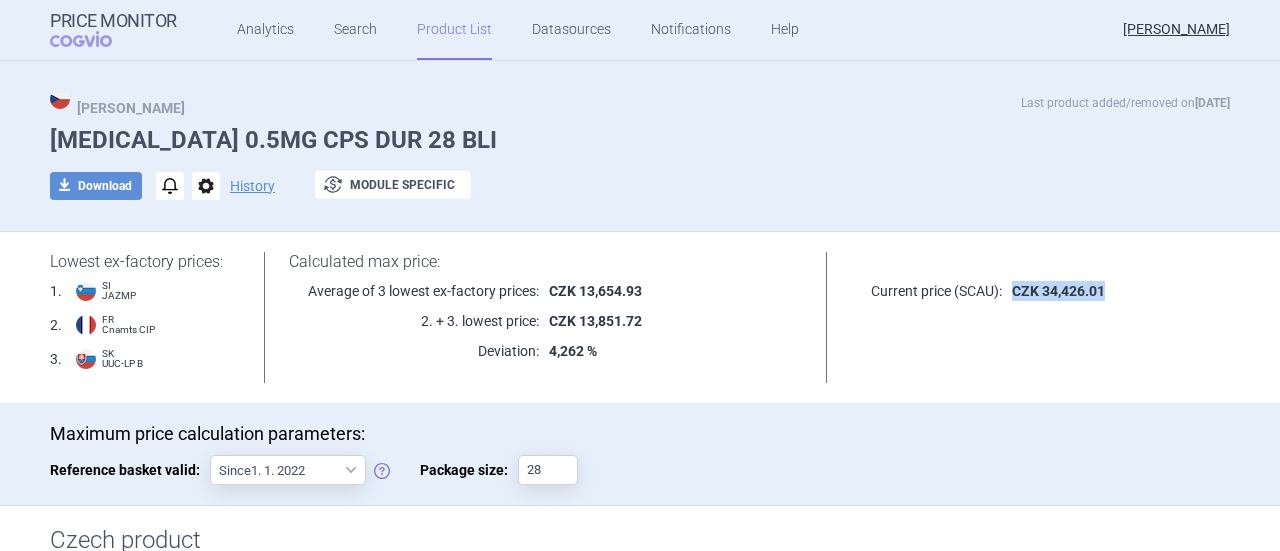 scroll, scrollTop: 0, scrollLeft: 0, axis: both 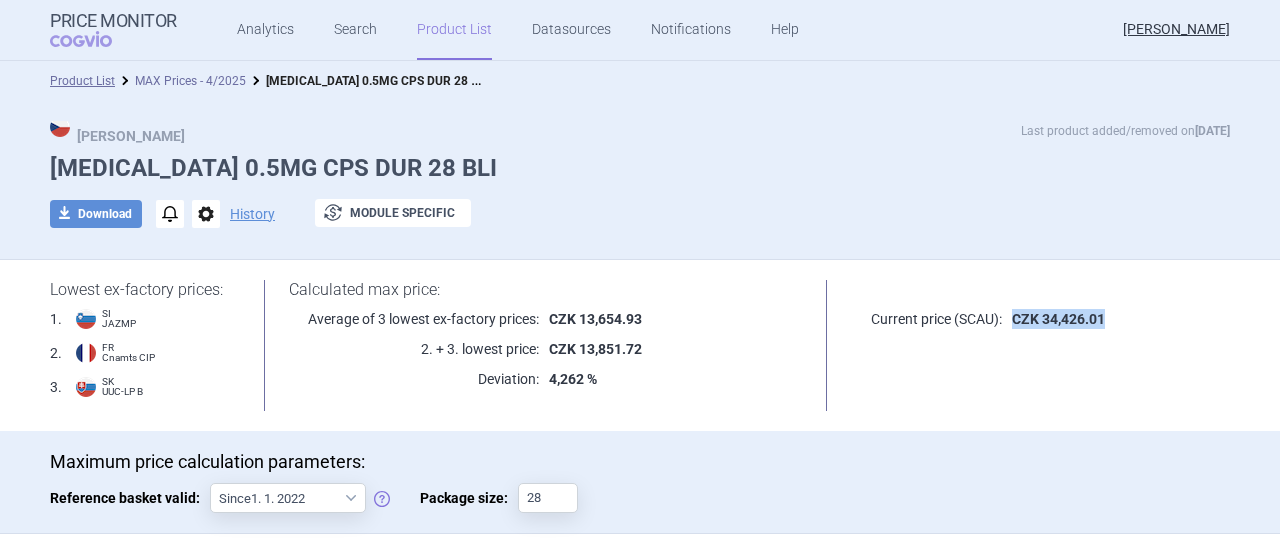 click on "MAX Prices - 4/2025" at bounding box center (190, 81) 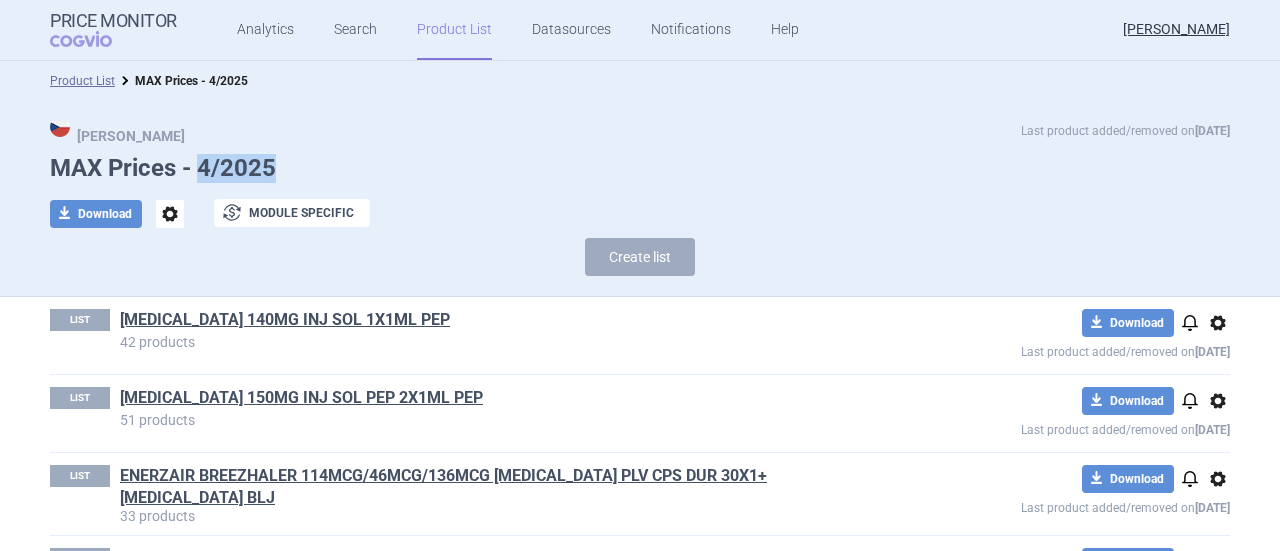 drag, startPoint x: 190, startPoint y: 164, endPoint x: 317, endPoint y: 167, distance: 127.03543 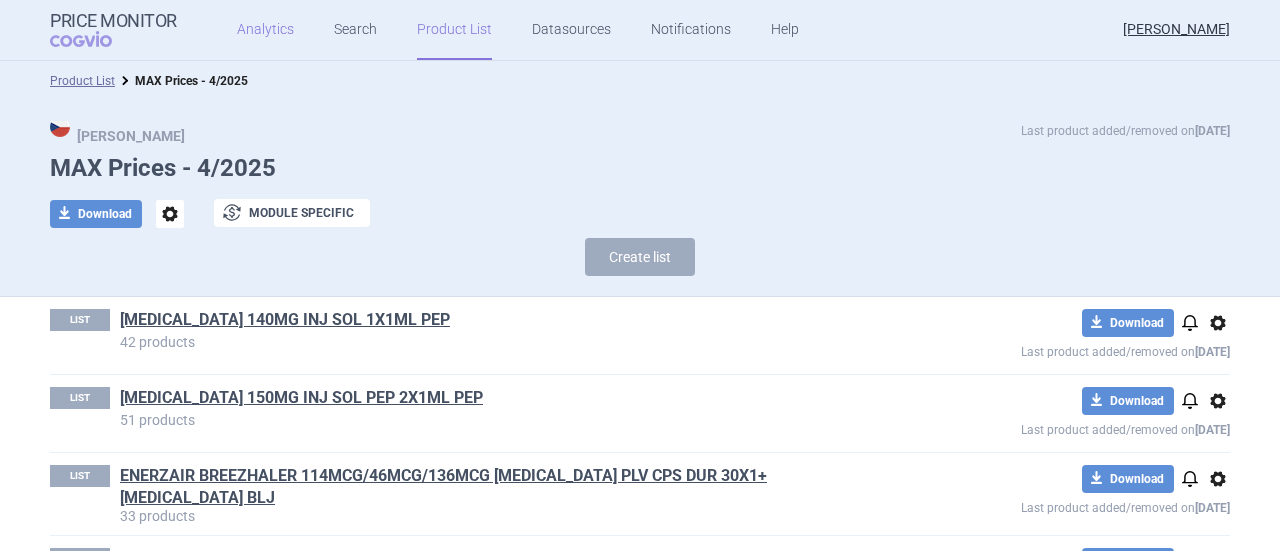 click on "Analytics" at bounding box center (265, 30) 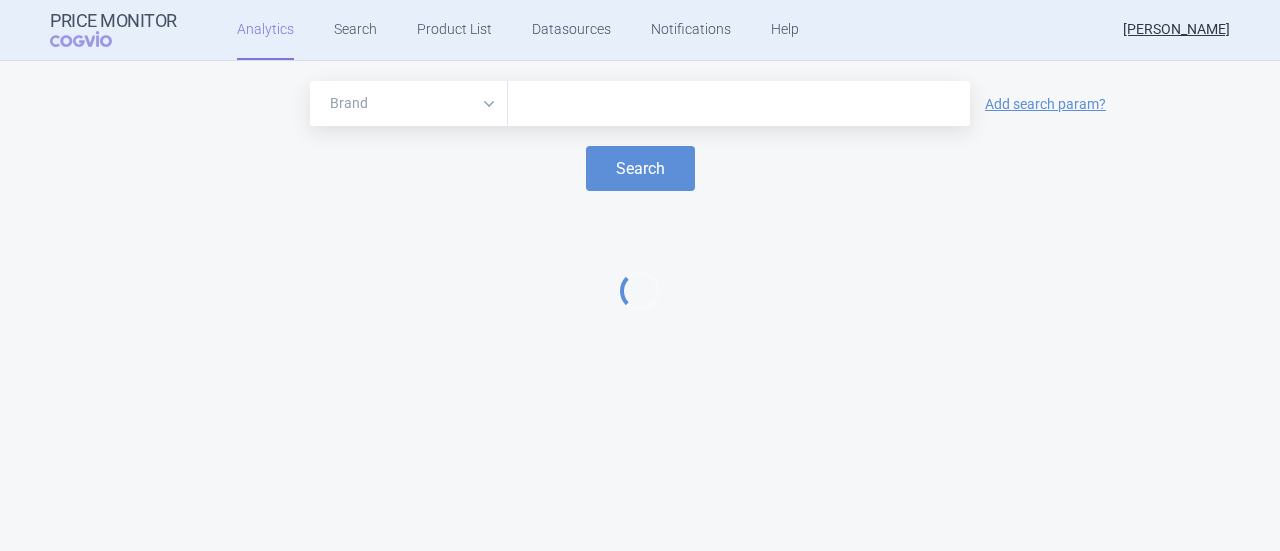 click at bounding box center [739, 103] 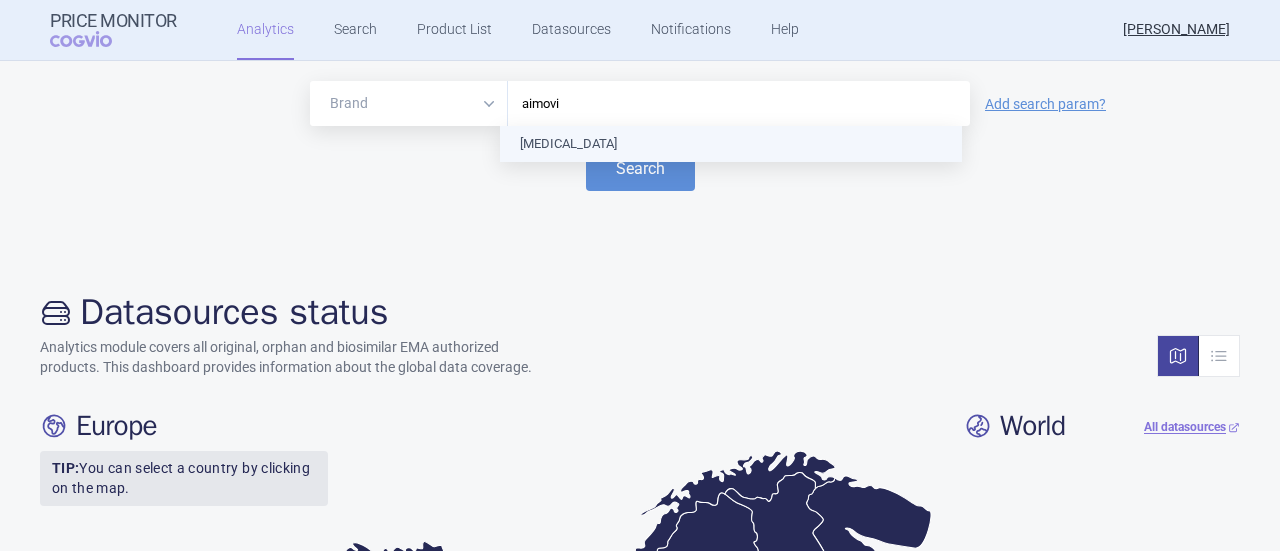 type on "[MEDICAL_DATA]" 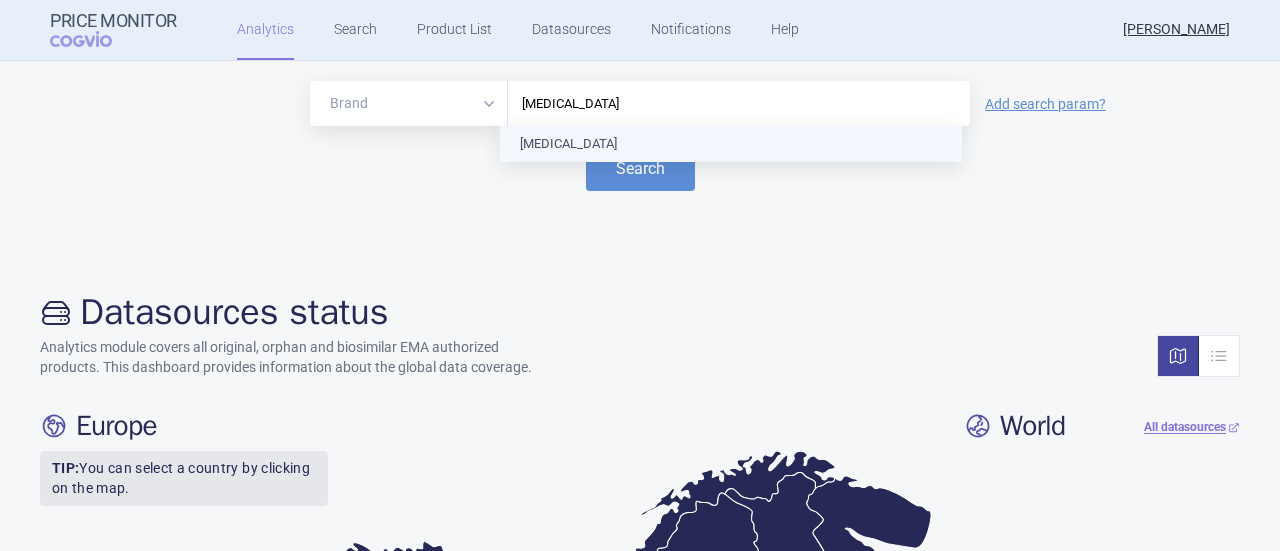 type 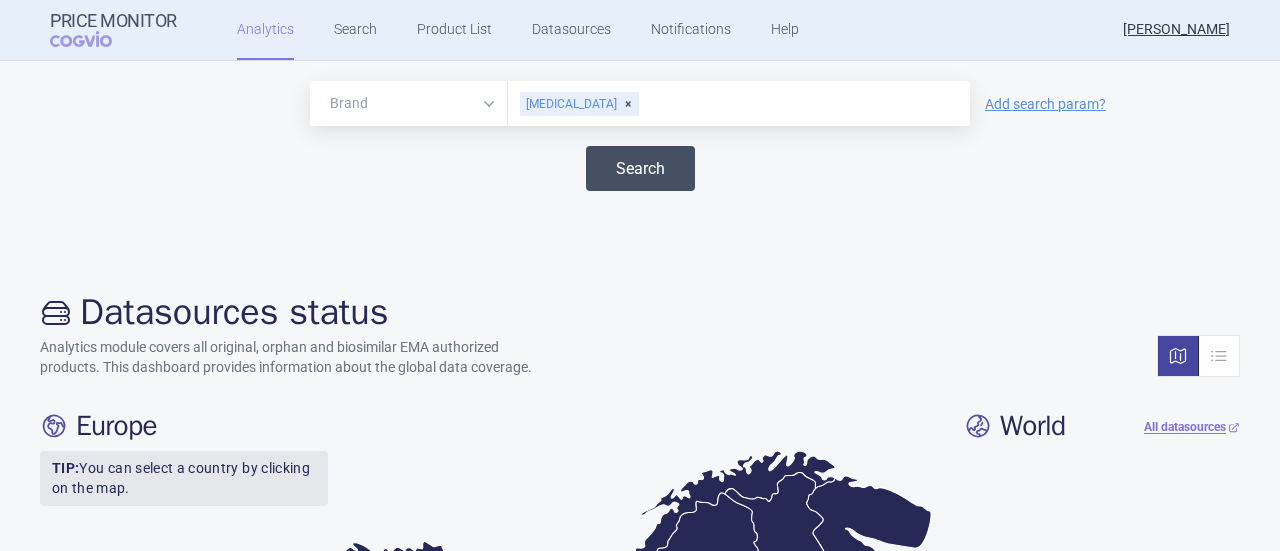 click on "Search" at bounding box center [640, 168] 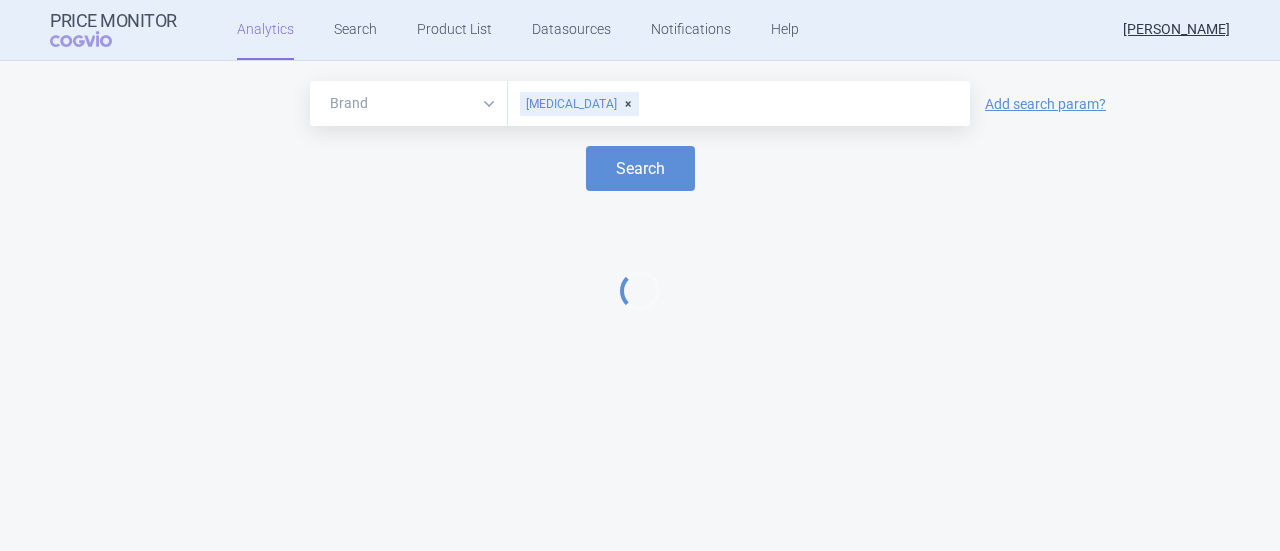 select on "EUR" 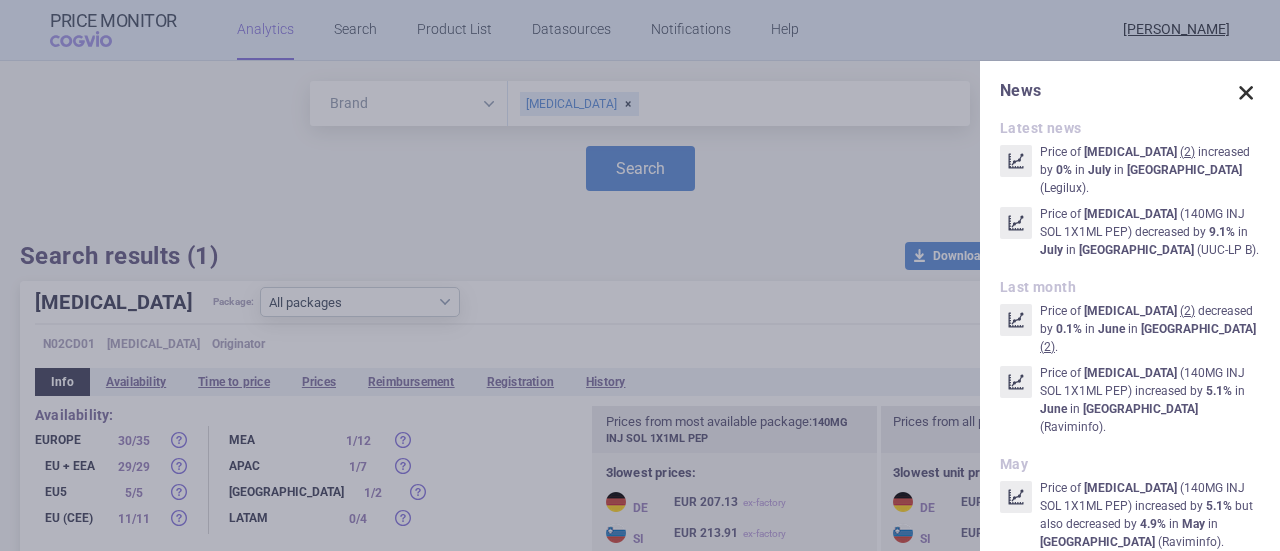 click at bounding box center [1246, 93] 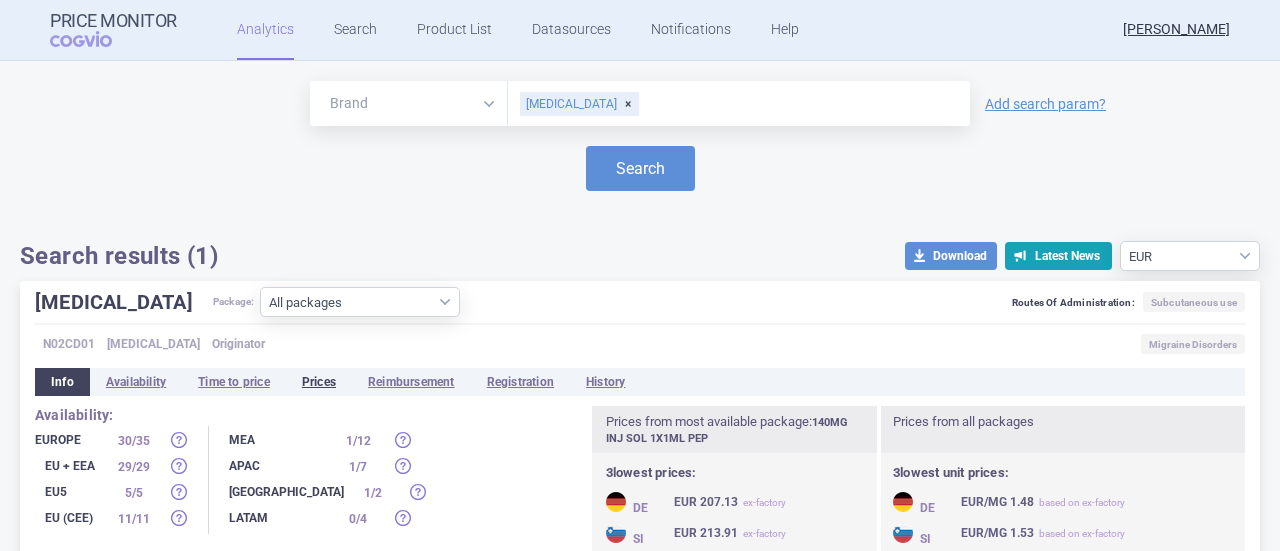 click on "Prices" at bounding box center (319, 382) 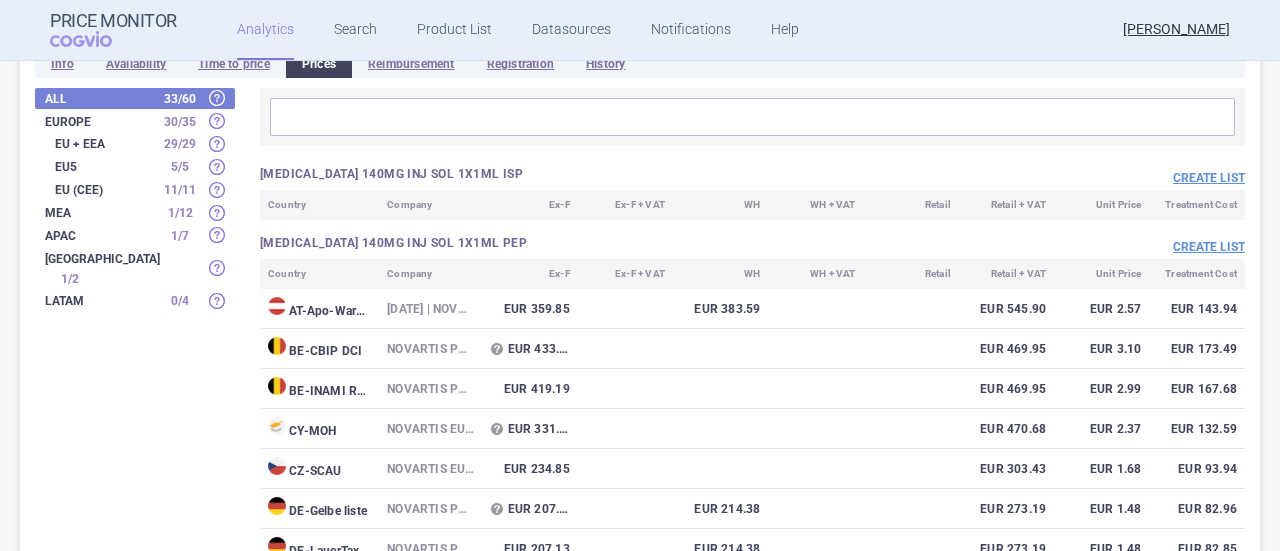 scroll, scrollTop: 300, scrollLeft: 0, axis: vertical 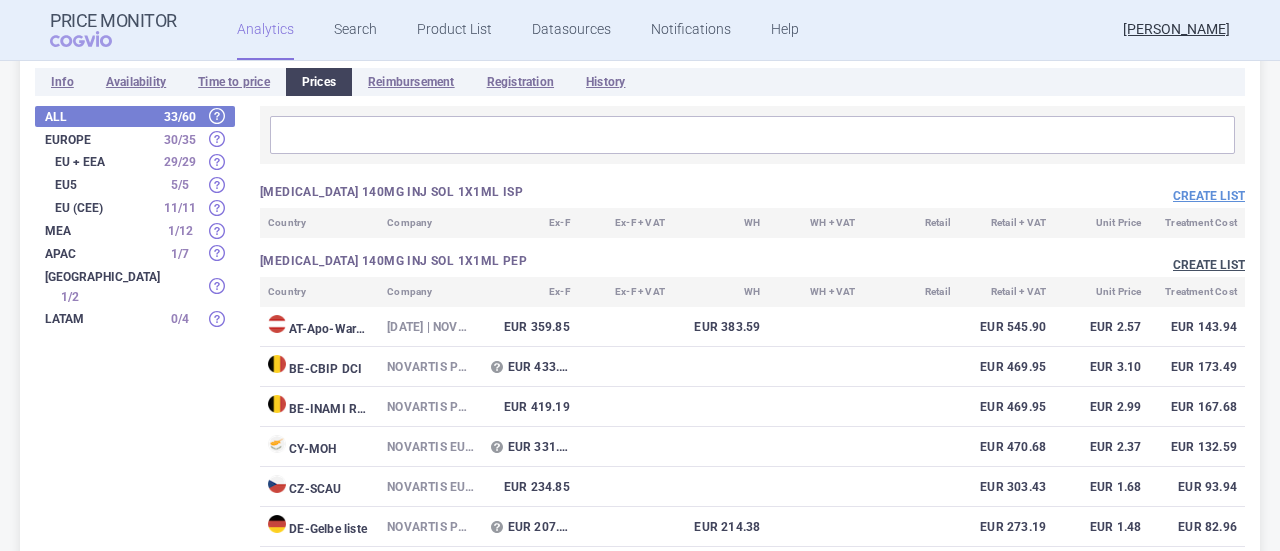 click on "Create list" at bounding box center [1209, 265] 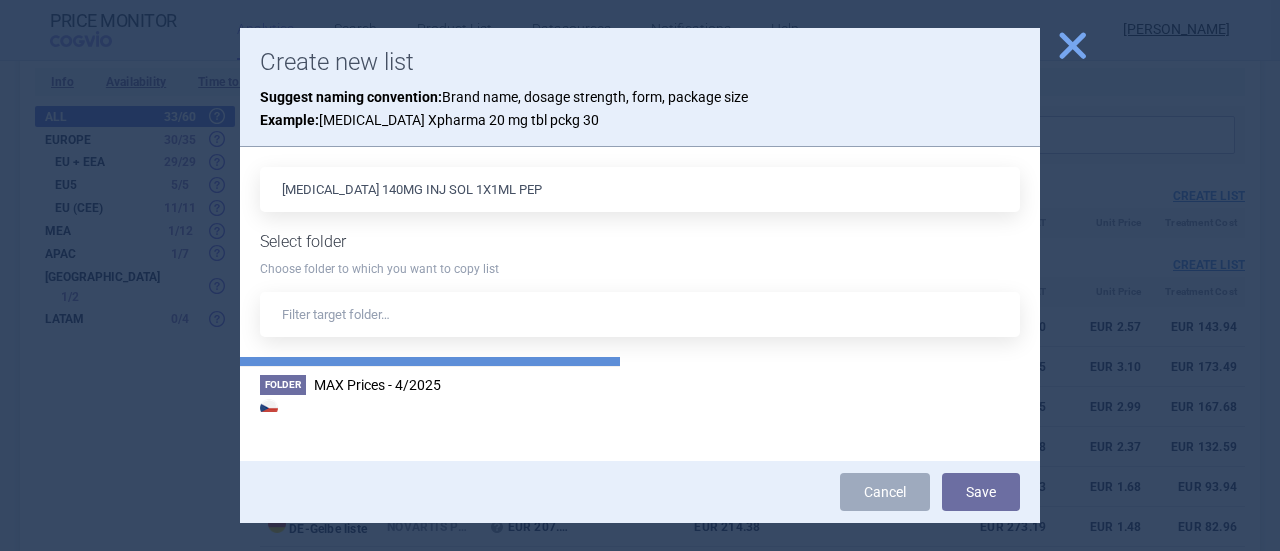 scroll, scrollTop: 400, scrollLeft: 0, axis: vertical 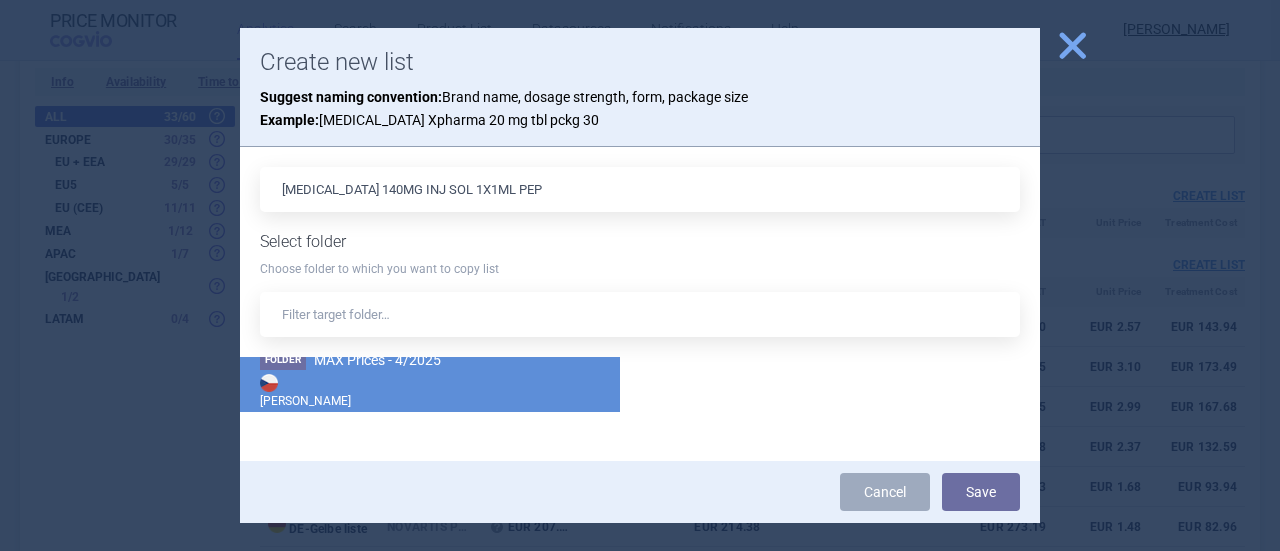 click on "[PERSON_NAME]" at bounding box center [430, 390] 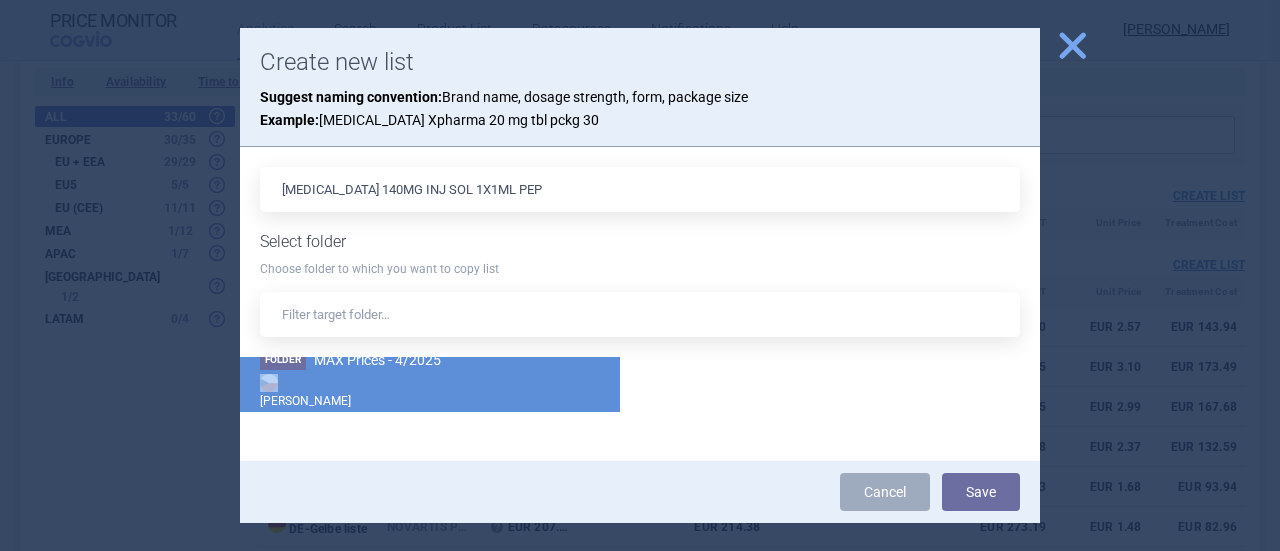 click on "[PERSON_NAME]" at bounding box center [430, 390] 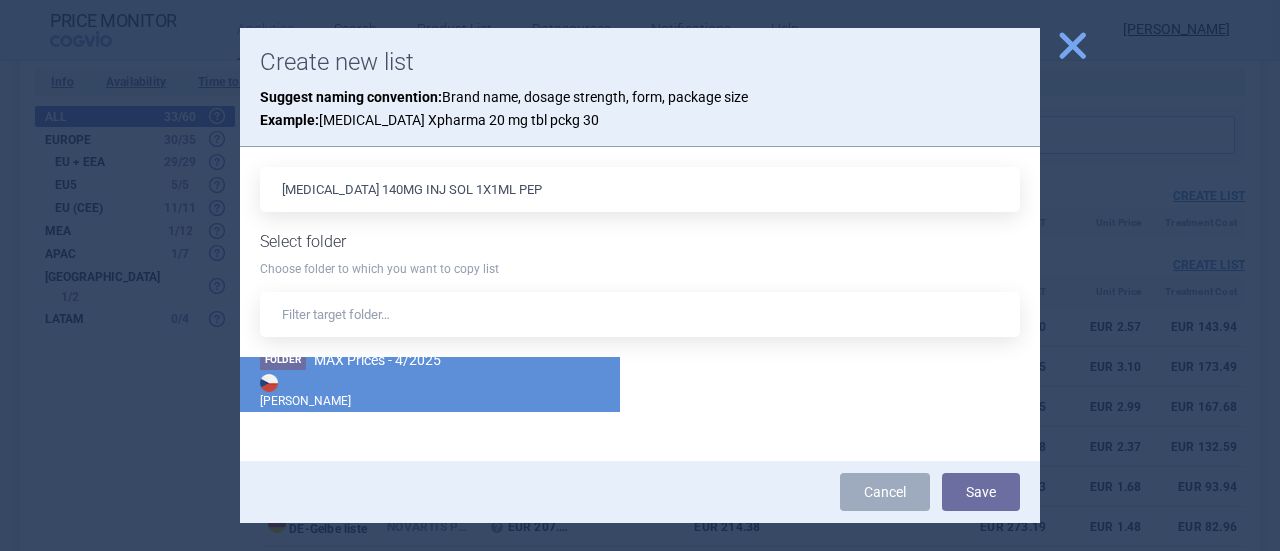 click on "Folder MAX Prices - 4/2025  Max Price" at bounding box center (430, 379) 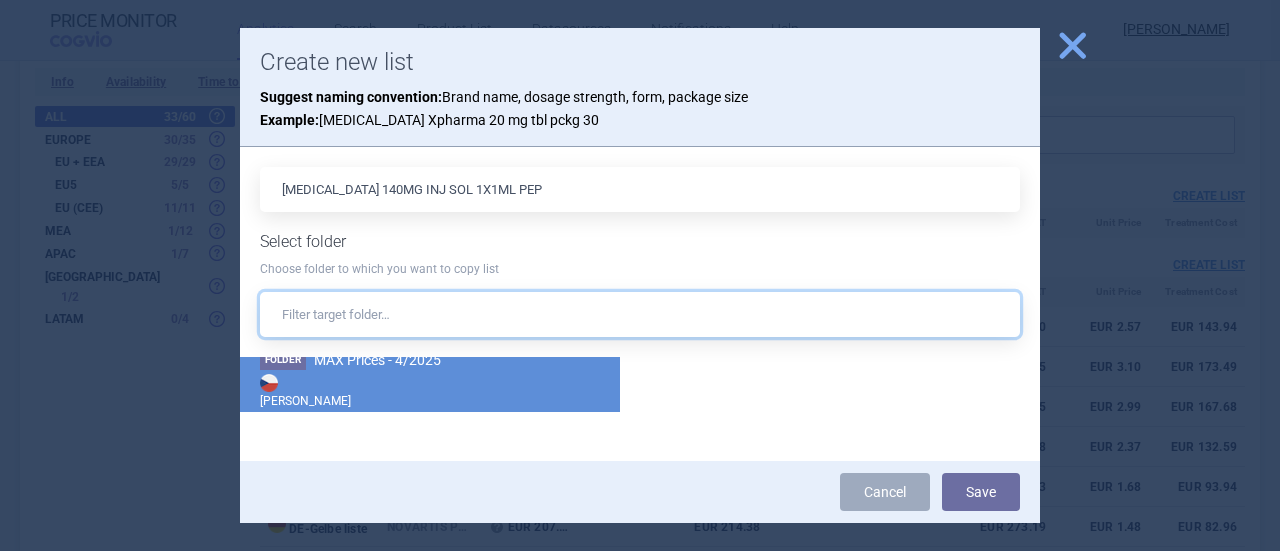 click at bounding box center (640, 314) 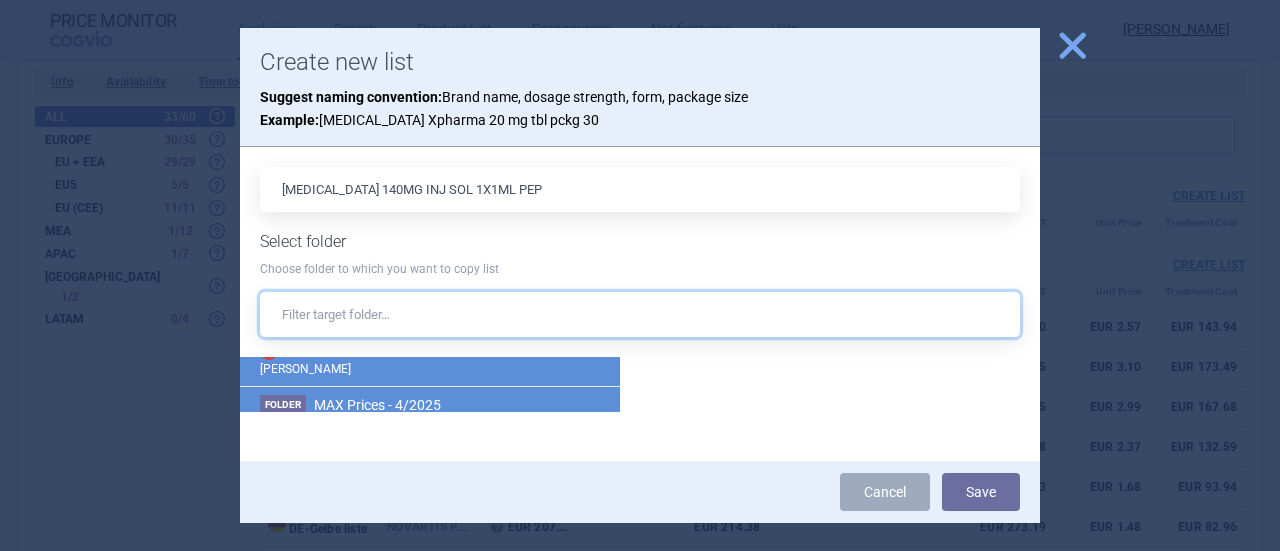 scroll, scrollTop: 400, scrollLeft: 0, axis: vertical 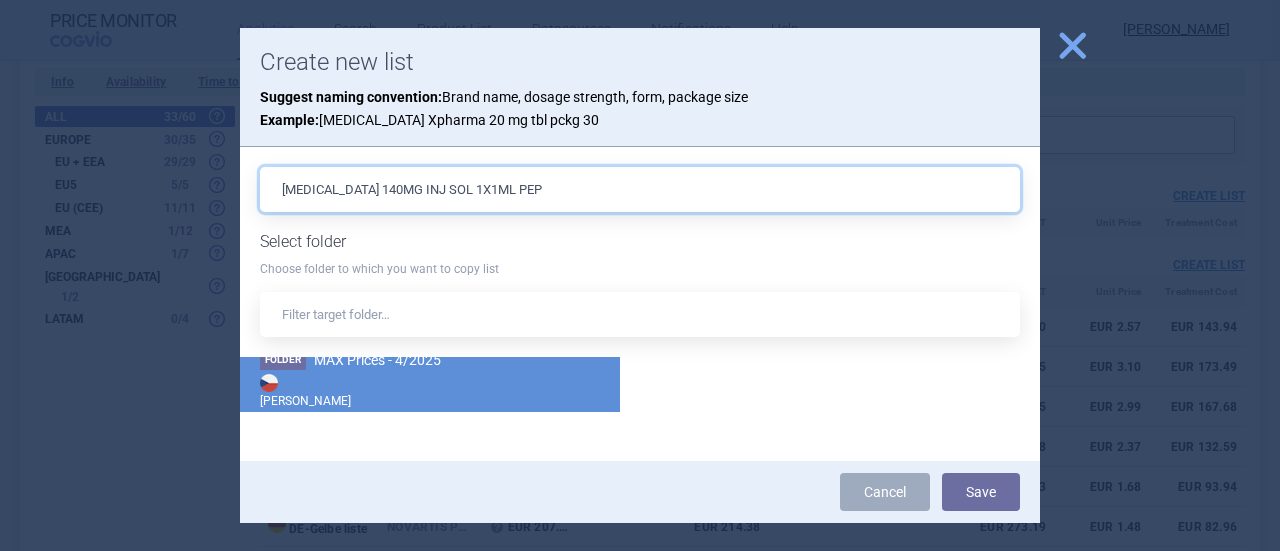 click on "[MEDICAL_DATA] 140MG INJ SOL 1X1ML PEP" at bounding box center (640, 189) 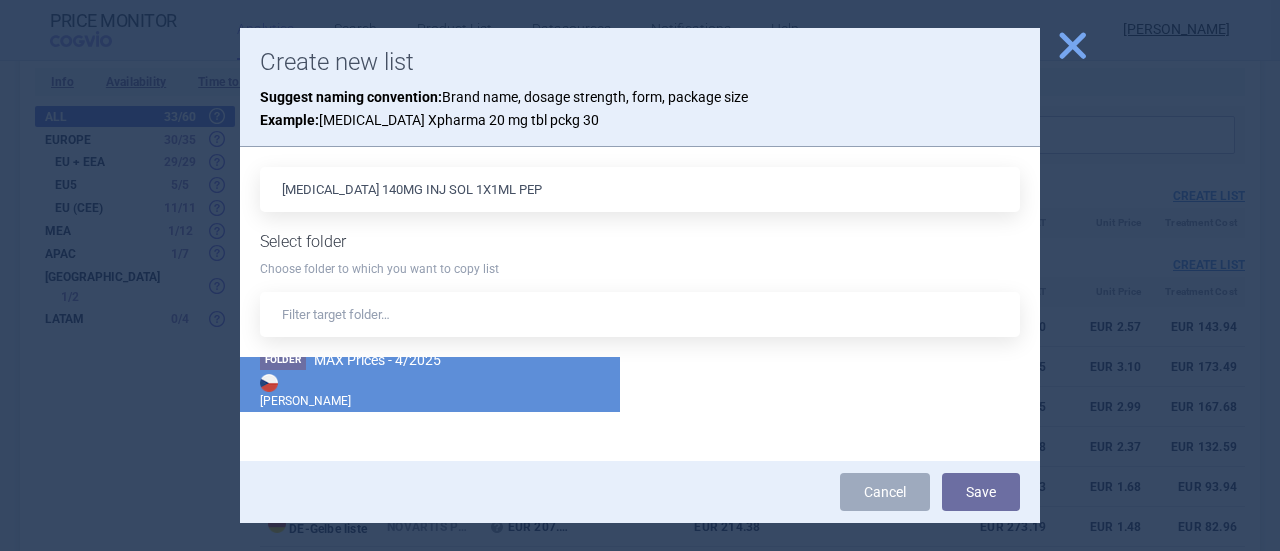 click on "[MEDICAL_DATA] 140MG INJ SOL 1X1ML PEP Select folder Choose folder to which you want to copy list Folder [MEDICAL_DATA], [MEDICAL_DATA] 03/2025  Max Price Folder [MEDICAL_DATA] - MAX Price  Max Price Folder [MEDICAL_DATA] - RMB  Reimbursement Folder LYSAKARE 03/2025  Max Price Folder MAX prices - 1/2025  Max Price Folder MAX Prices - 4/2025  Max Price Folder SCEMBLIX RMB - 03/2025  Reimbursement Folder TEST 2  Max Price Folder TEST 3 Úhrada  Reimbursement Folder TEST 4  Reimbursement Folder TEST Max Price 29.10.  [PERSON_NAME] Folder TEST Úhrada 2  Reimbursement Folder TEST Úhrada 29.10.  Reimbursement Folder Votubia 2,5mg - 1/2025  Max Price Folder [MEDICAL_DATA] 300MG  Max Price" at bounding box center (640, 304) 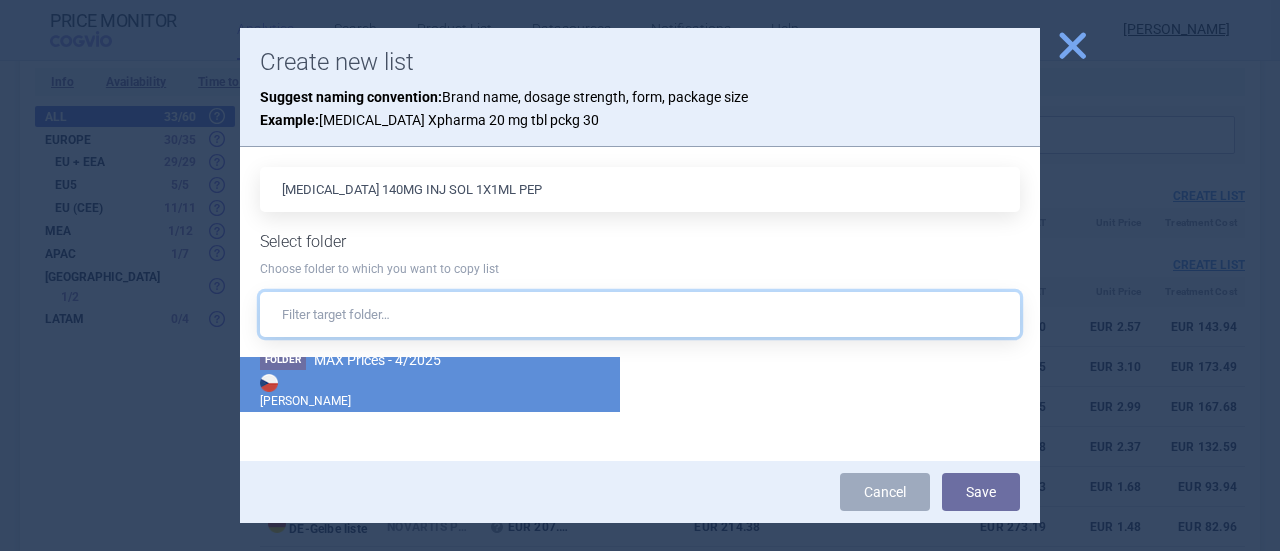 click at bounding box center [640, 314] 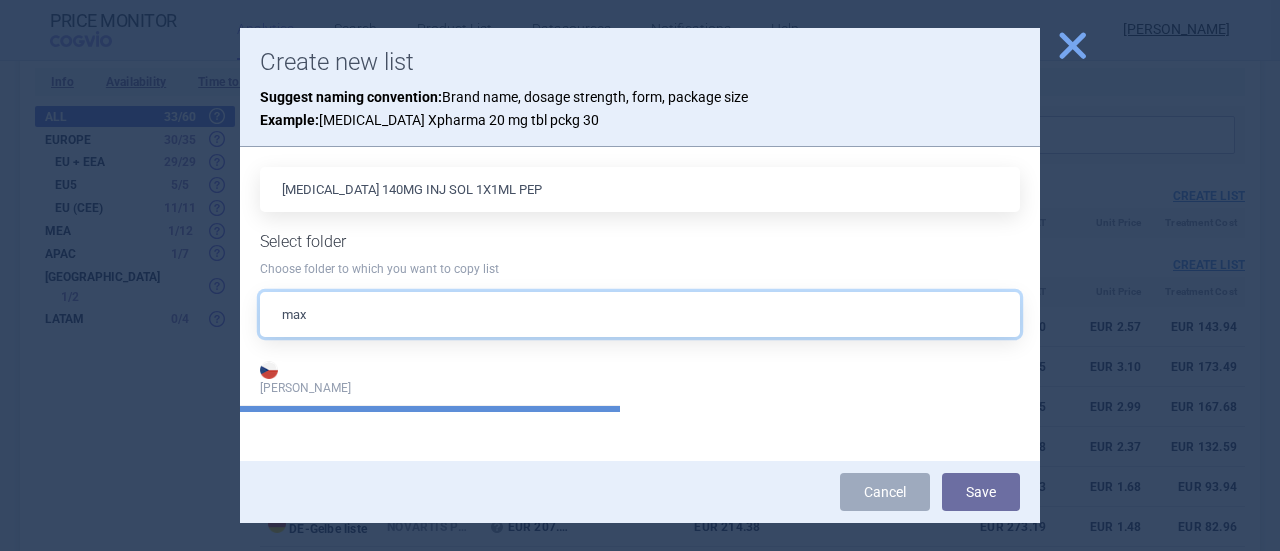 scroll, scrollTop: 150, scrollLeft: 0, axis: vertical 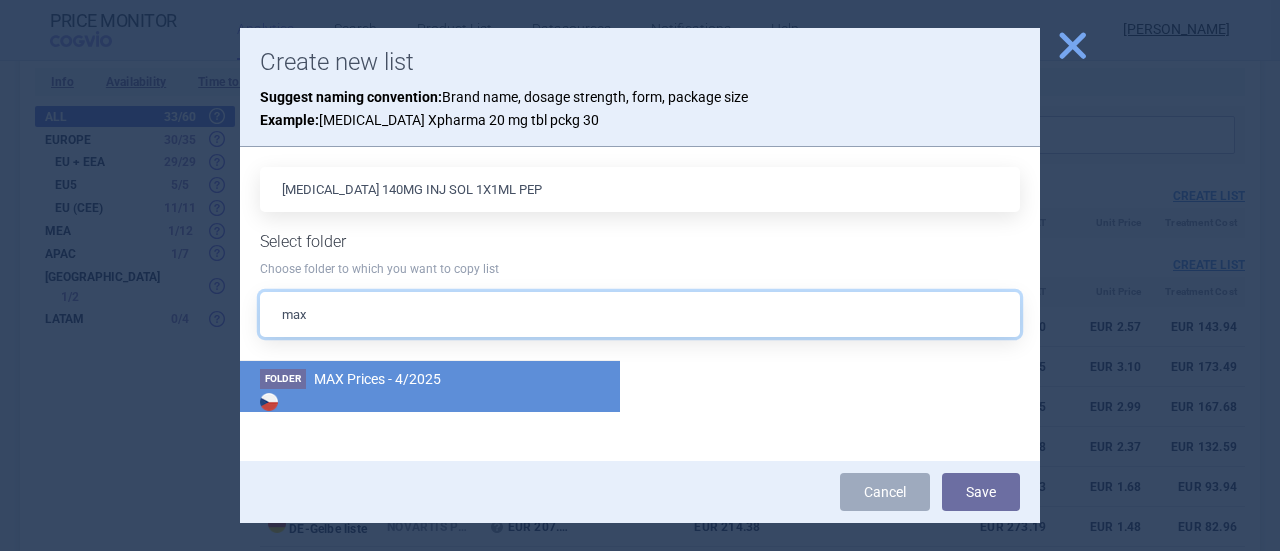 type on "max" 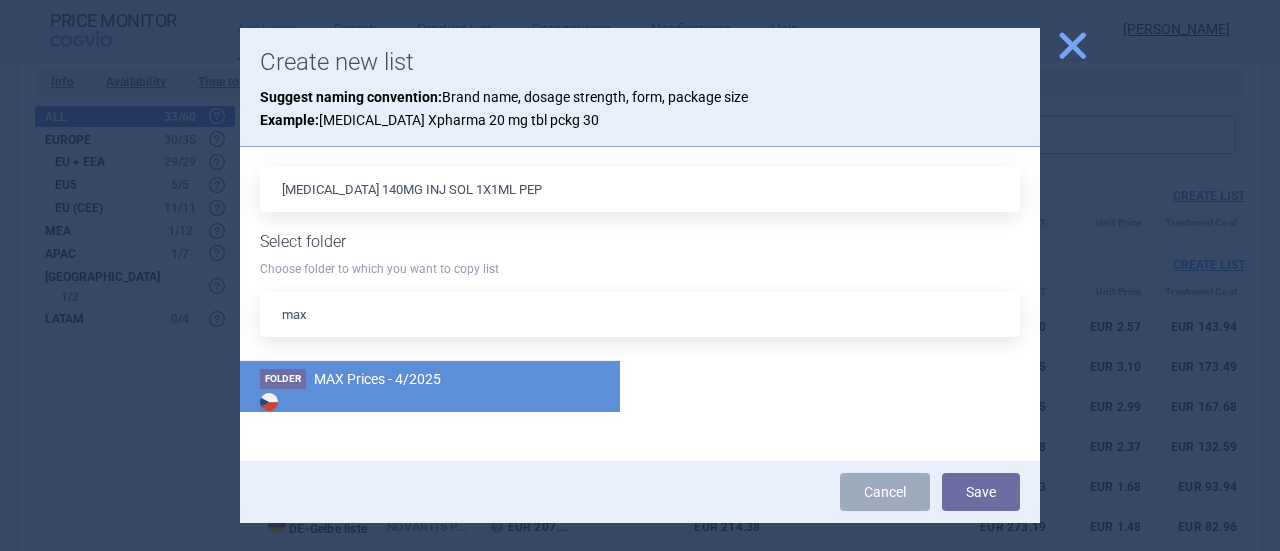 click on "[PERSON_NAME]" at bounding box center (430, 409) 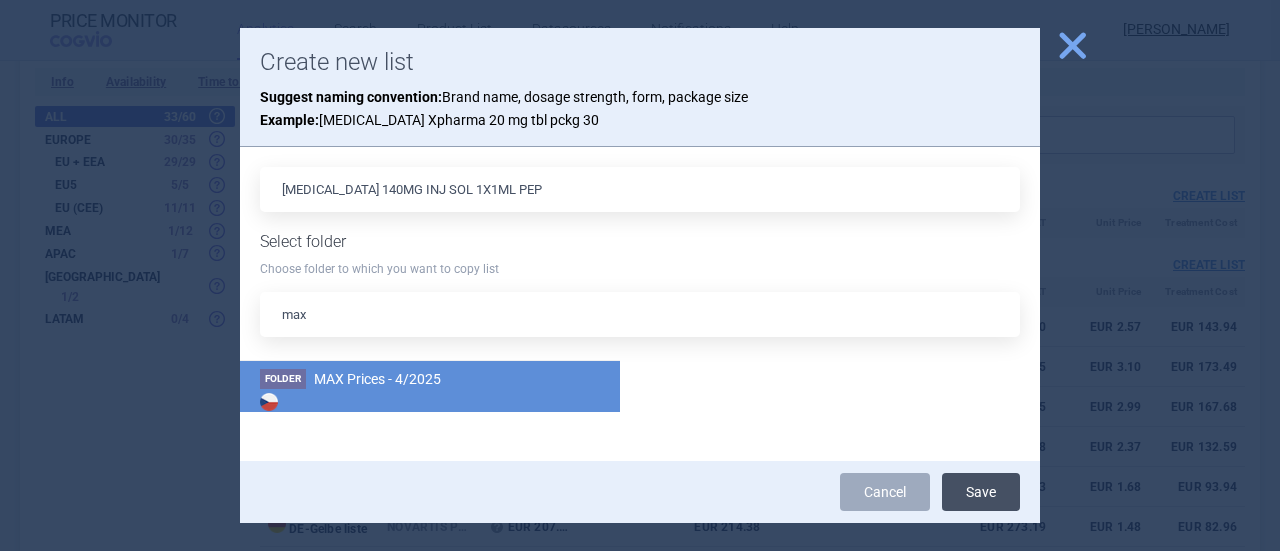 click on "Save" at bounding box center [981, 492] 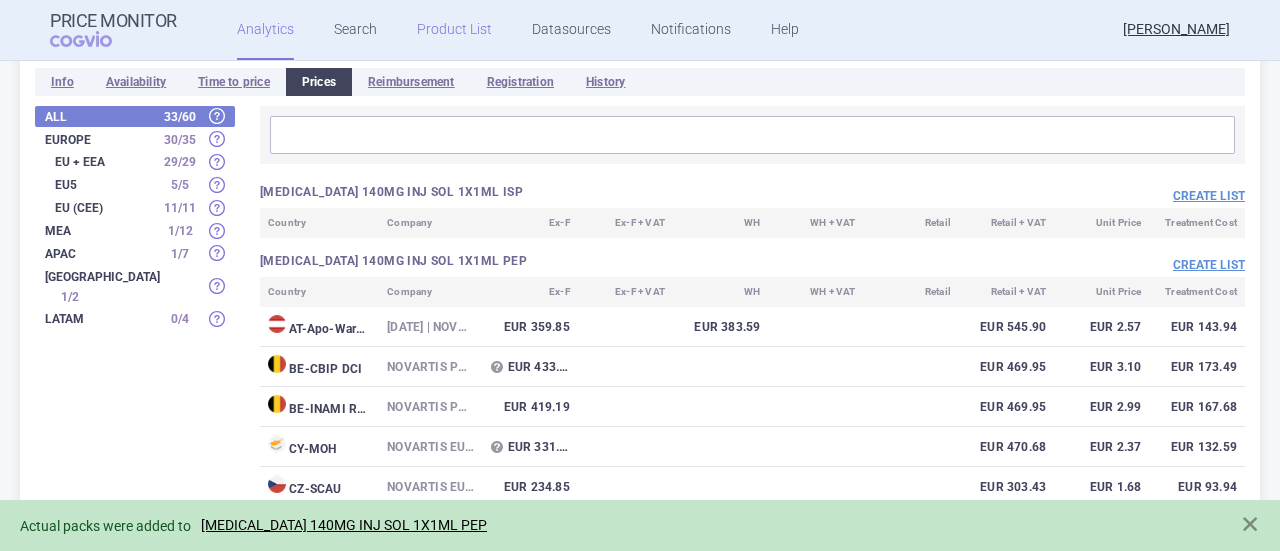 click on "Product List" at bounding box center [454, 30] 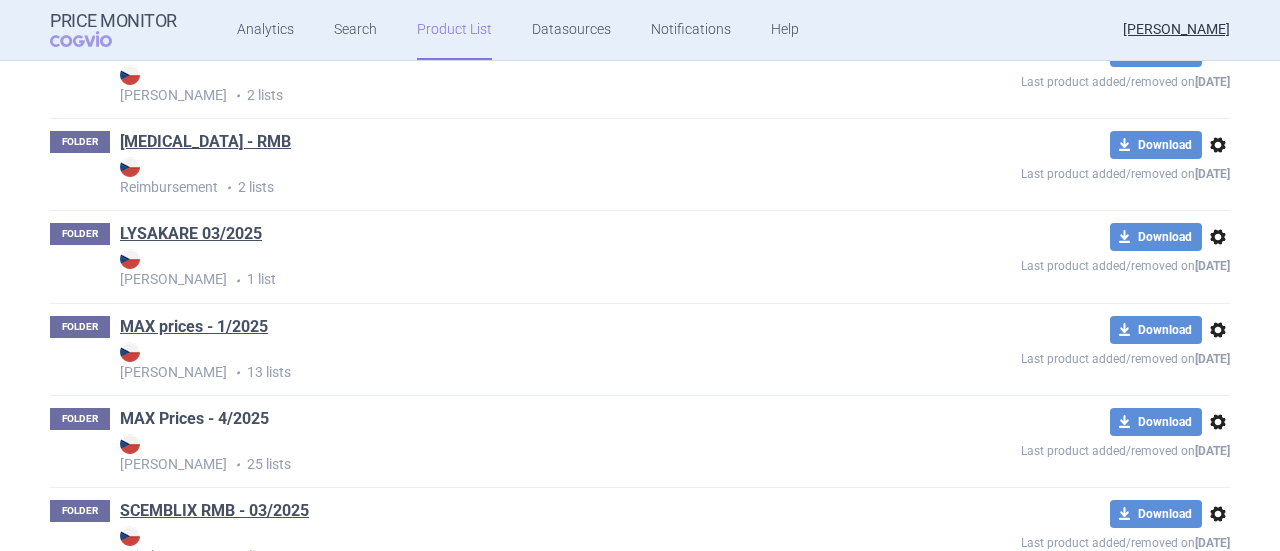 scroll, scrollTop: 480, scrollLeft: 0, axis: vertical 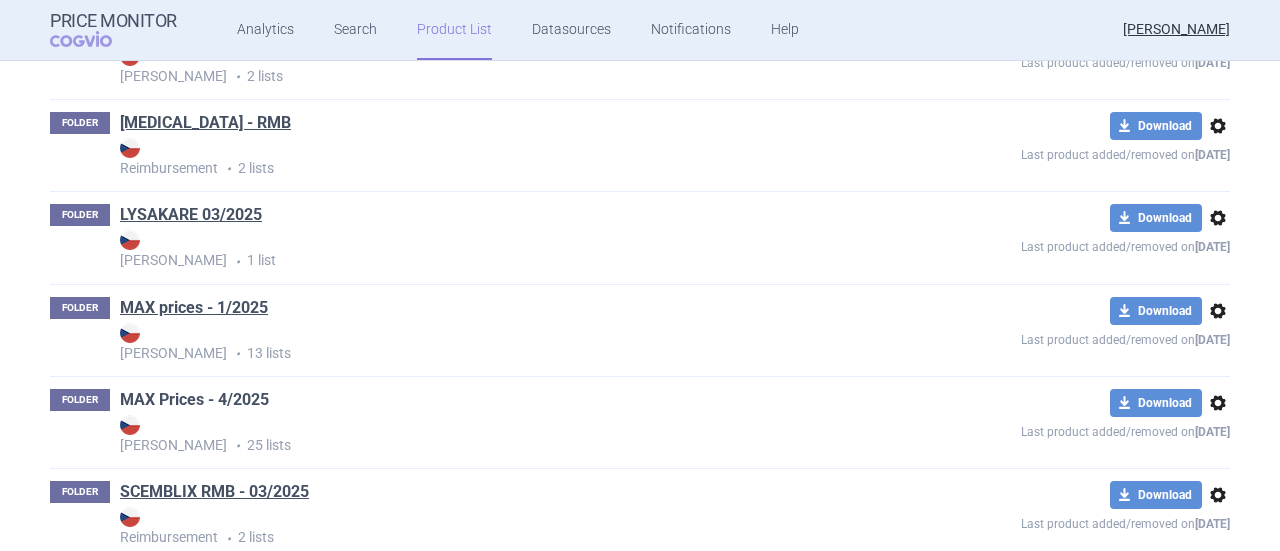 click on "MAX Prices - 4/2025" at bounding box center [194, 400] 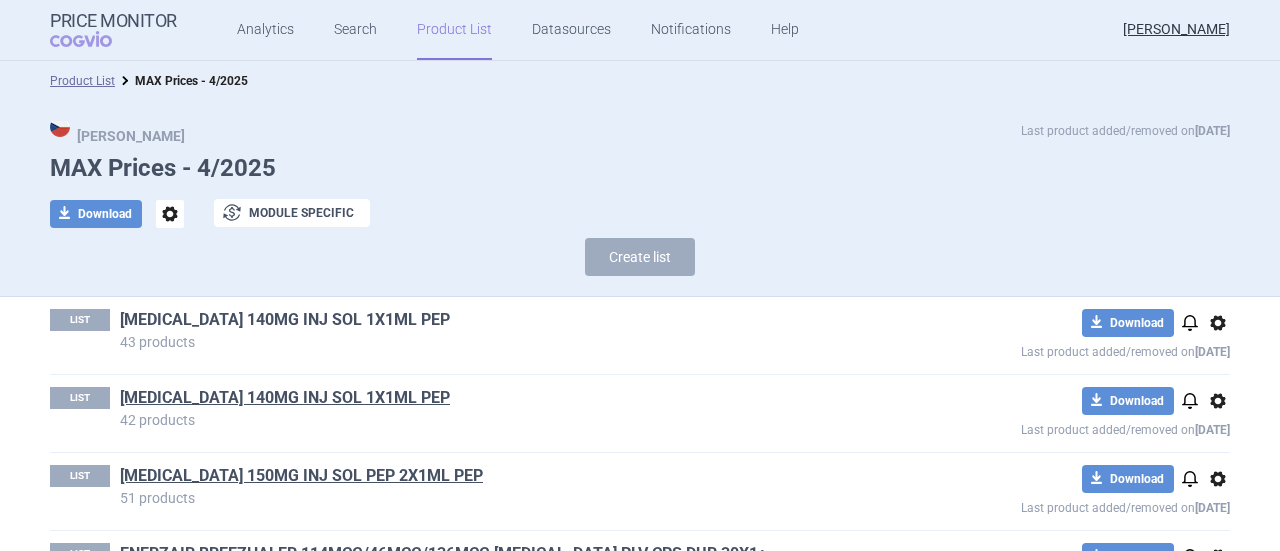 click on "[MEDICAL_DATA] 140MG INJ SOL 1X1ML PEP" at bounding box center (285, 320) 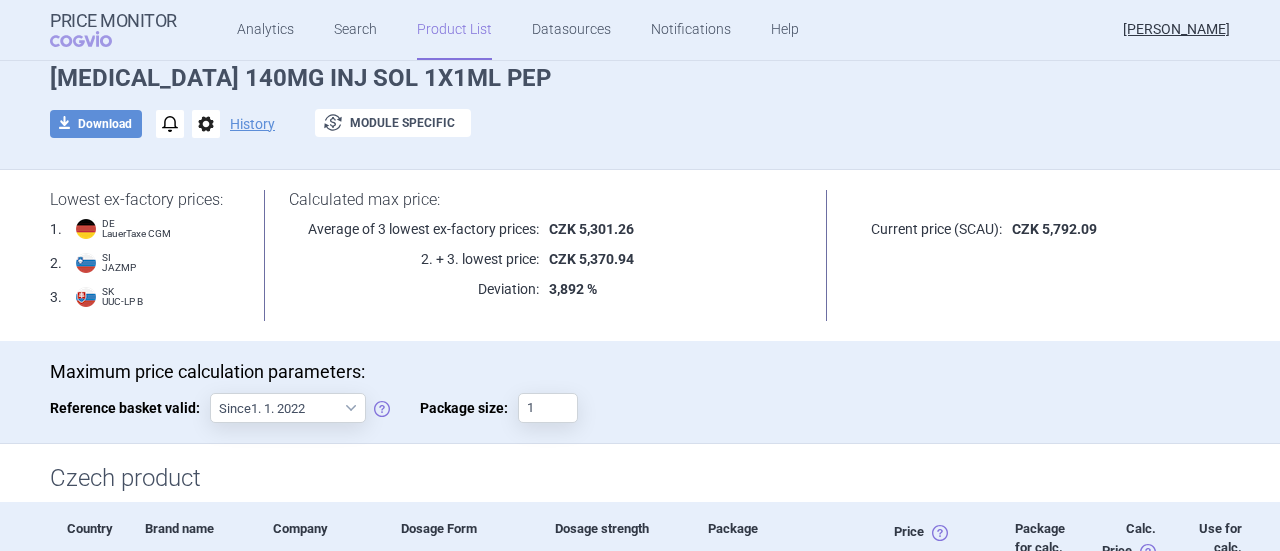 scroll, scrollTop: 0, scrollLeft: 0, axis: both 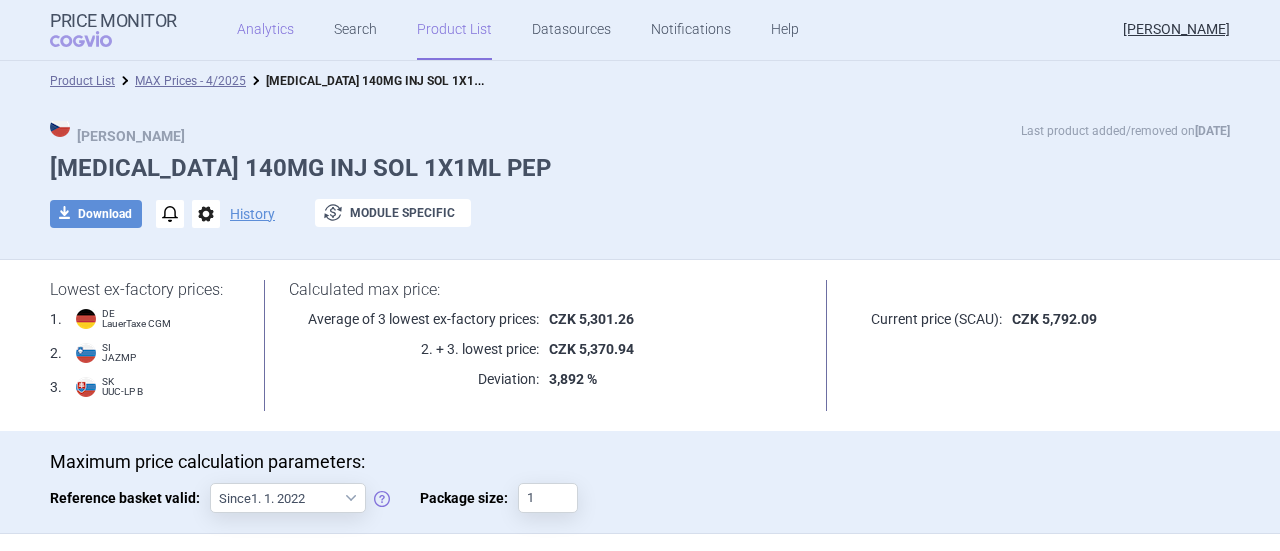 click on "Analytics" at bounding box center (265, 30) 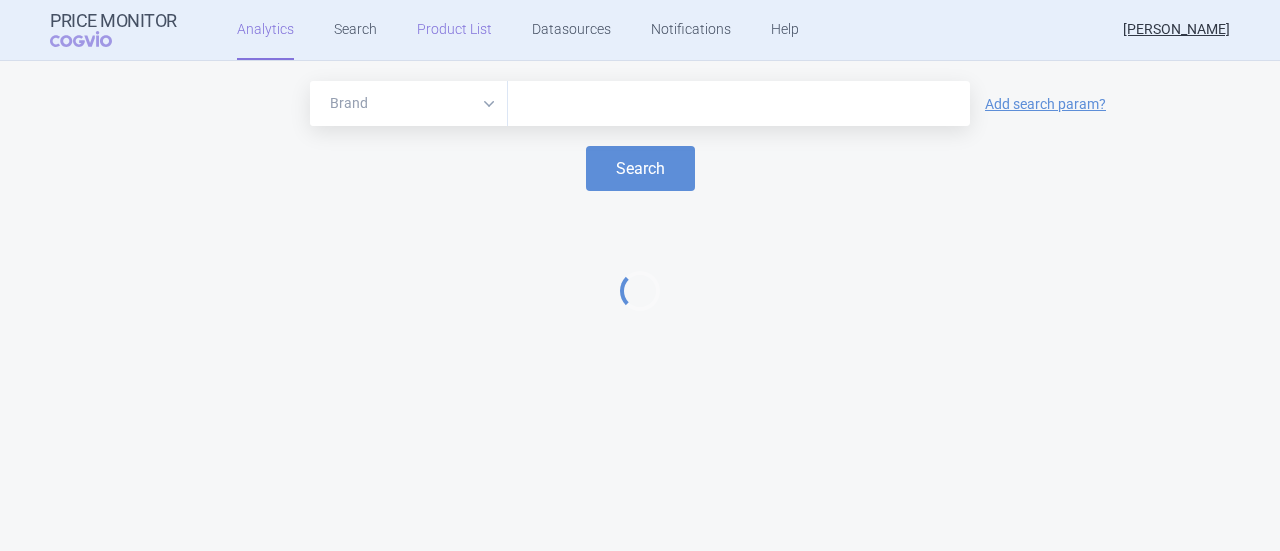 click on "Product List" at bounding box center [454, 30] 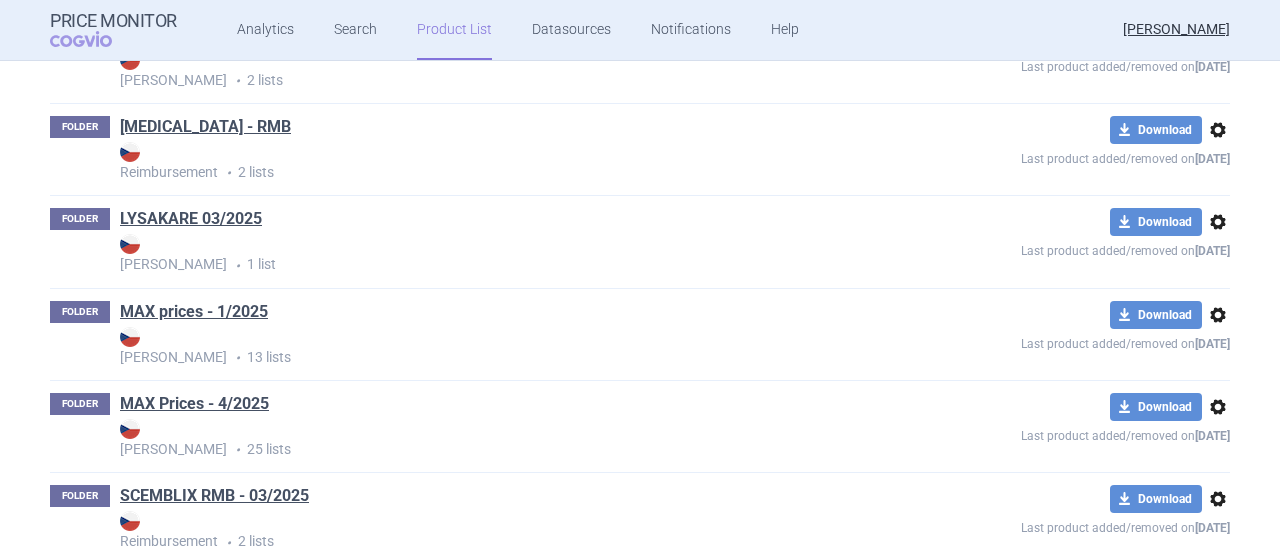 scroll, scrollTop: 480, scrollLeft: 0, axis: vertical 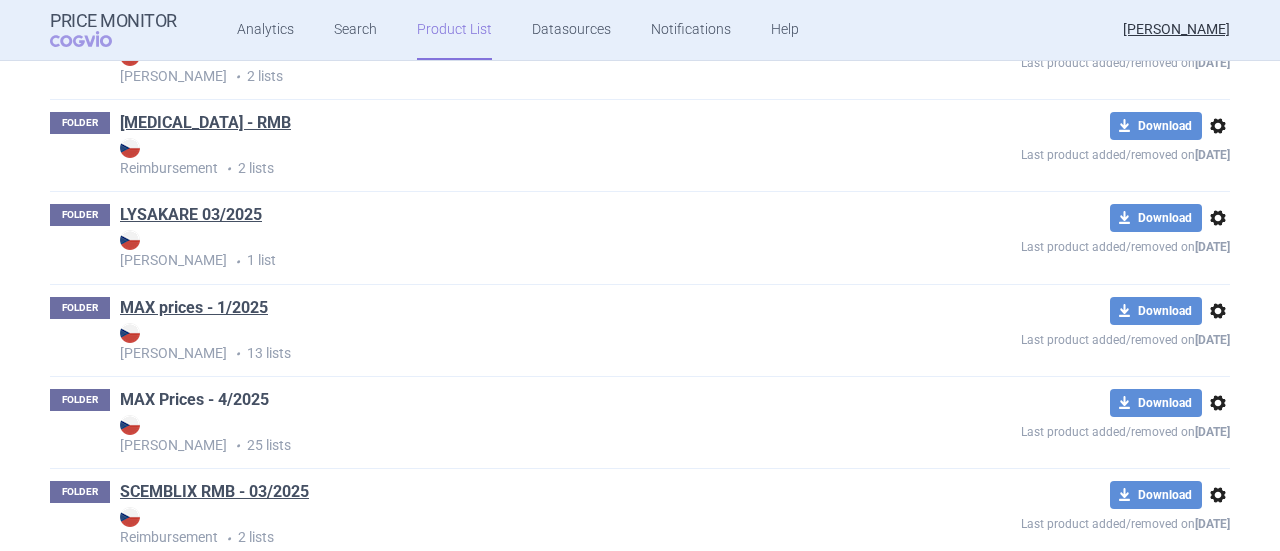 click on "MAX Prices - 4/2025" at bounding box center (194, 400) 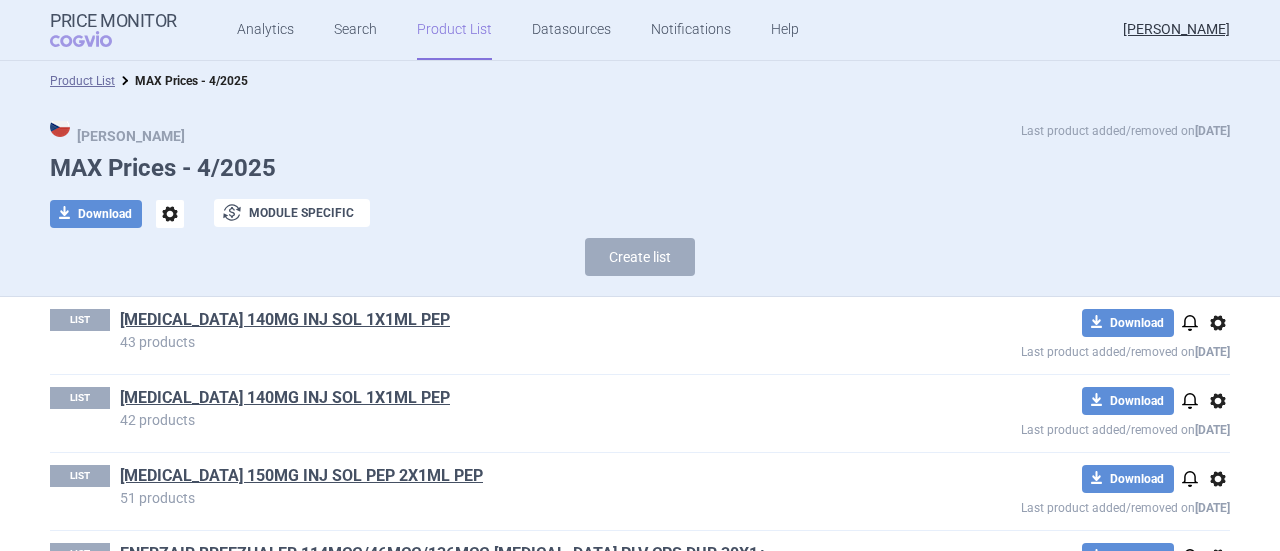 click on "options" at bounding box center [1218, 323] 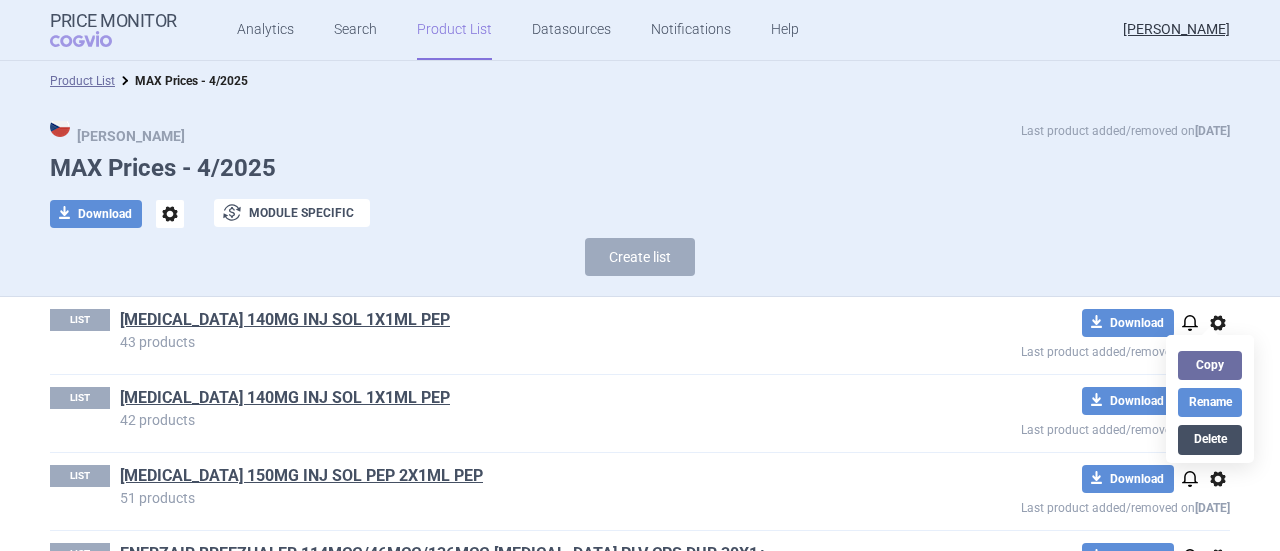 click on "Delete" at bounding box center [1210, 439] 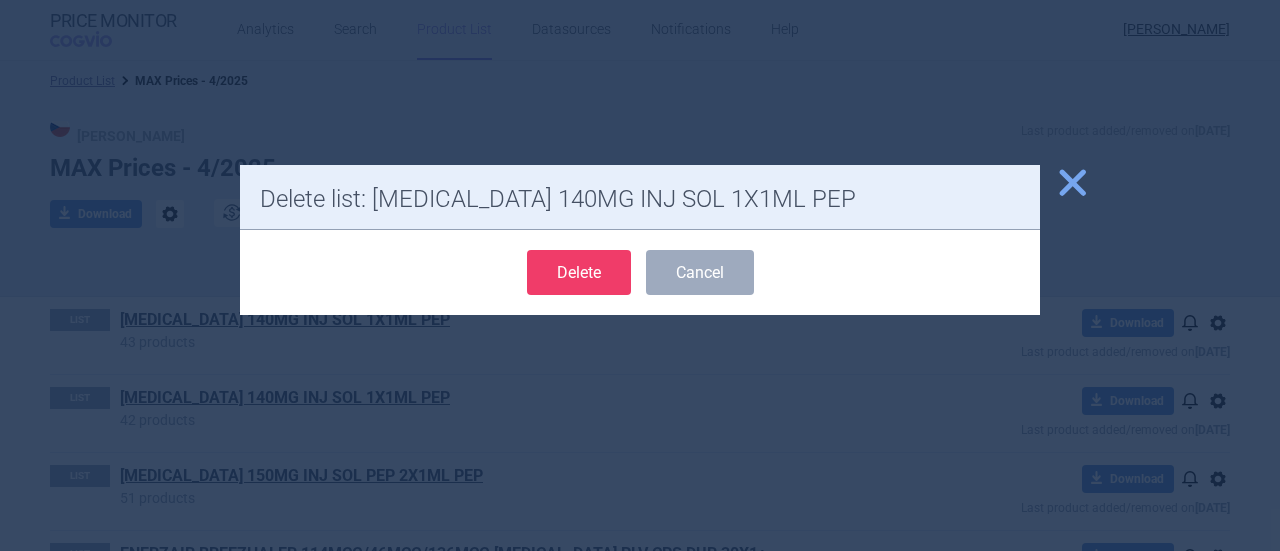 click on "Delete" at bounding box center [579, 272] 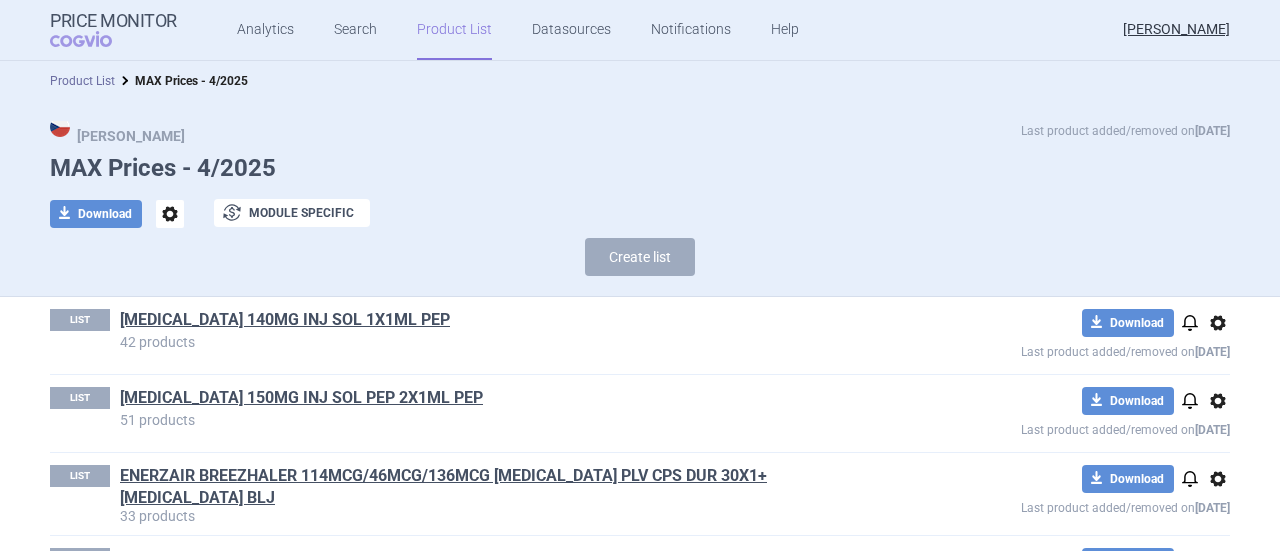 click on "Product List" at bounding box center [82, 81] 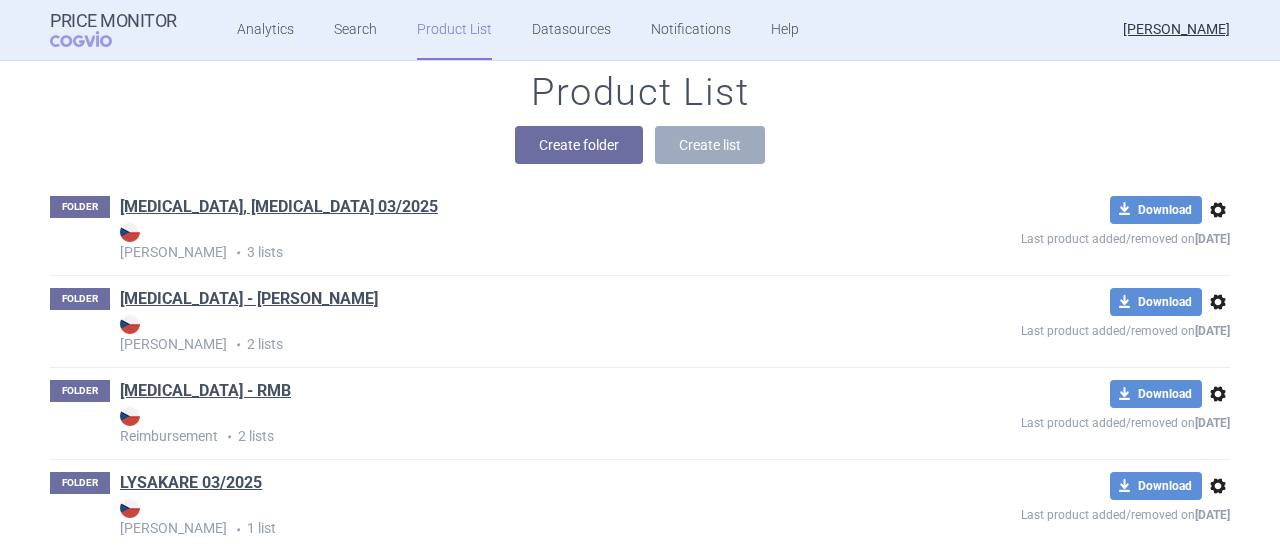 scroll, scrollTop: 180, scrollLeft: 0, axis: vertical 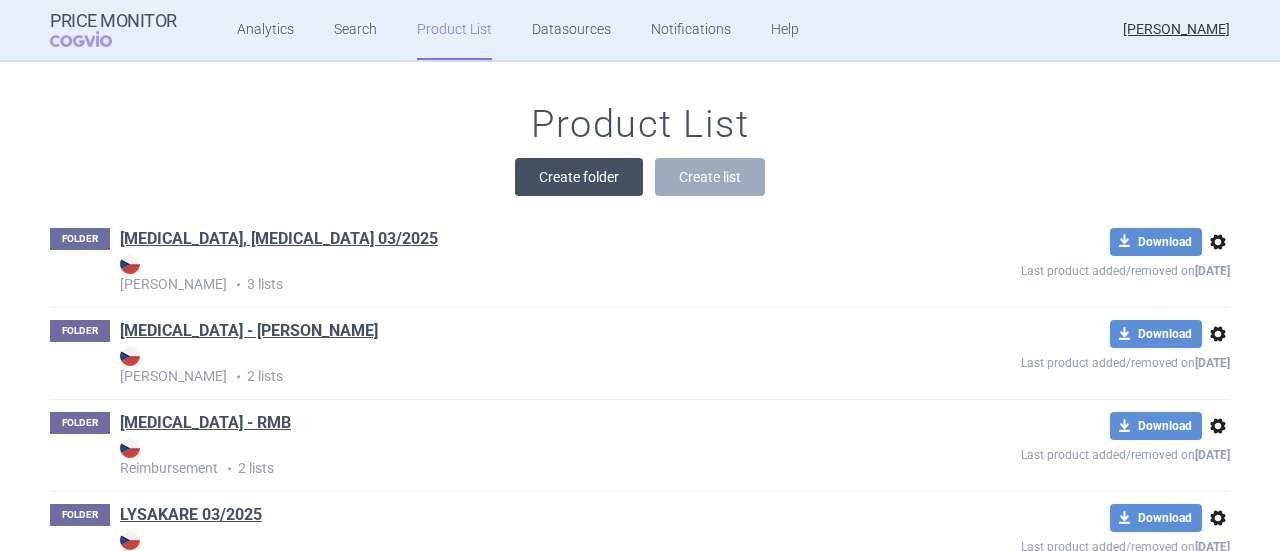 click on "Create folder" at bounding box center [579, 177] 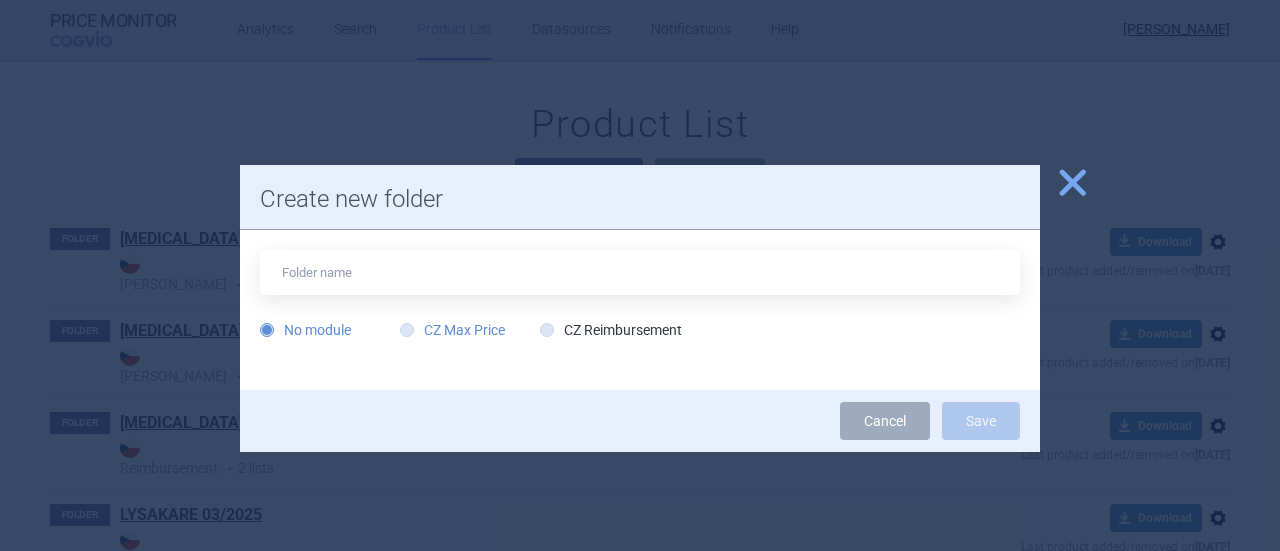 click on "CZ Max Price" at bounding box center [452, 330] 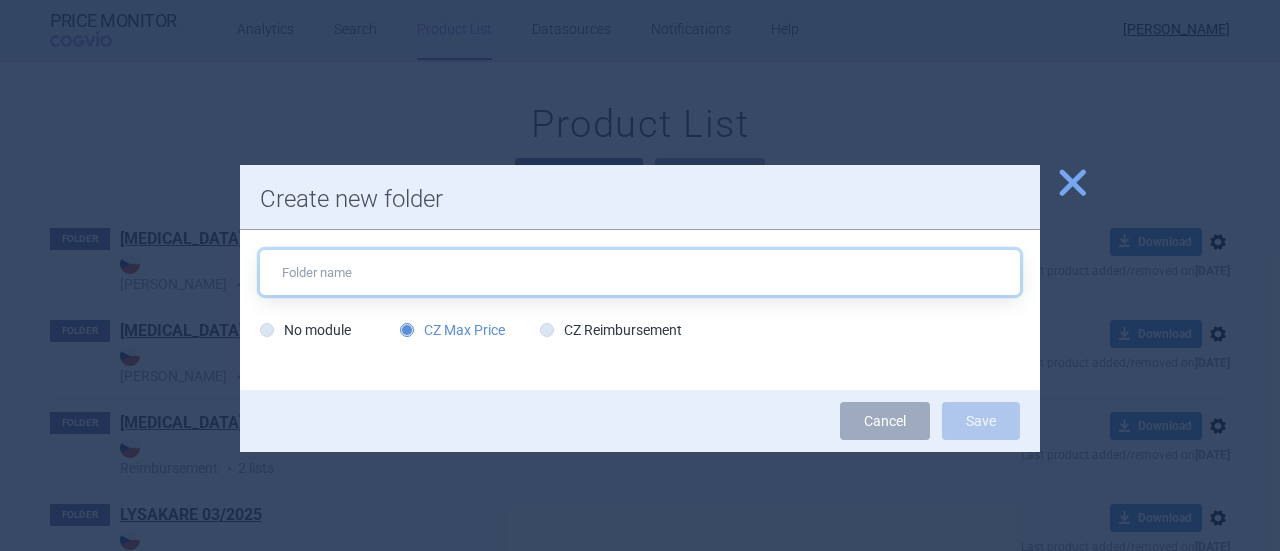 click at bounding box center [640, 272] 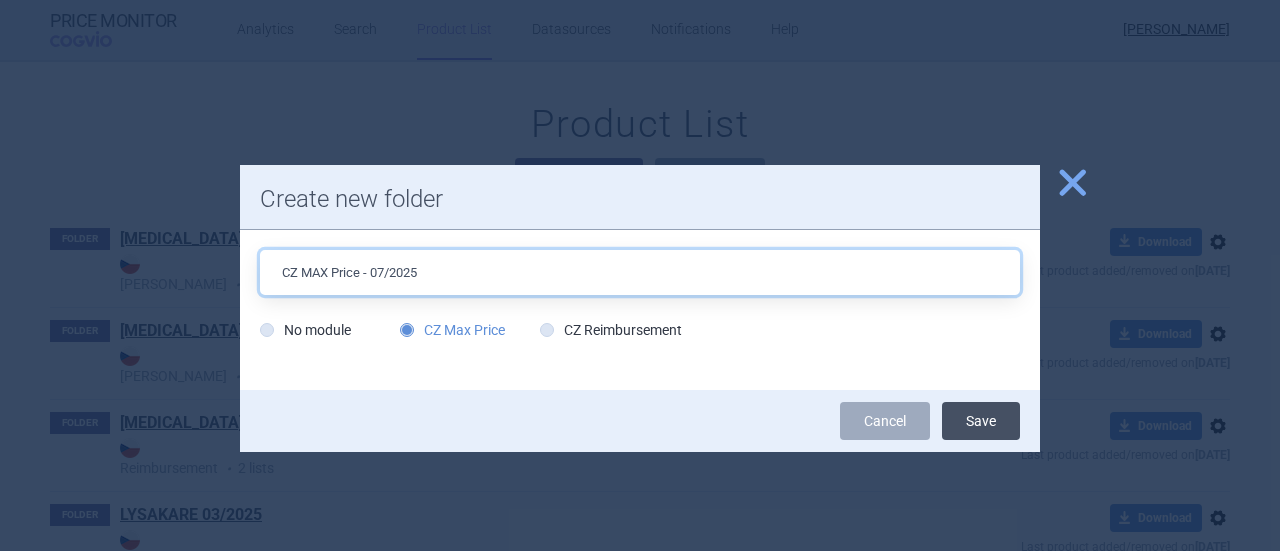 type on "CZ MAX Price - 07/2025" 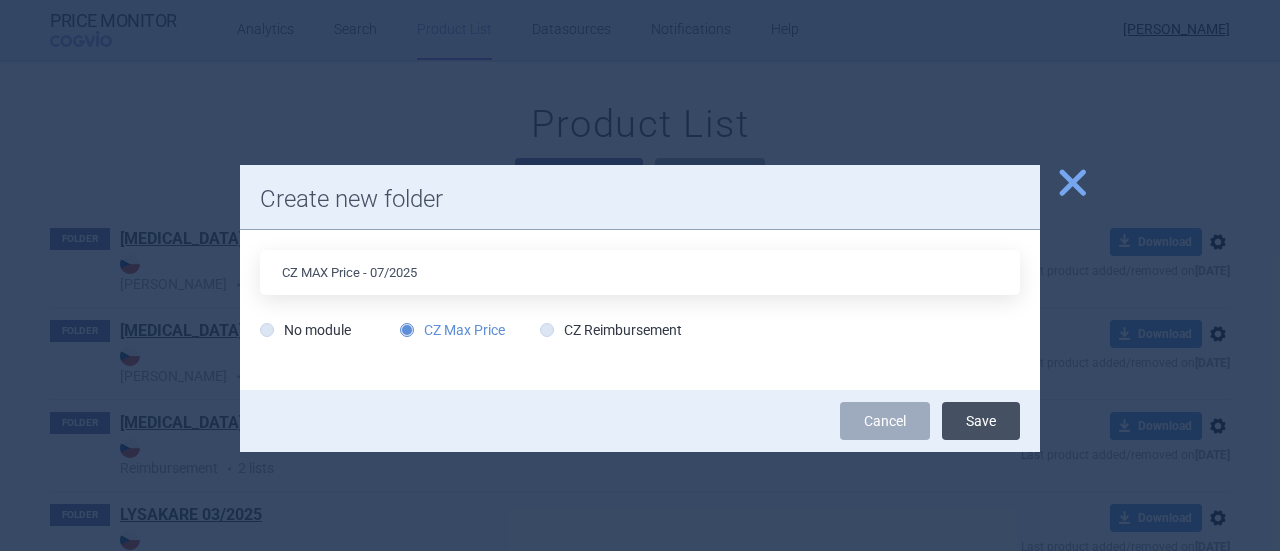 click on "Save" at bounding box center (981, 421) 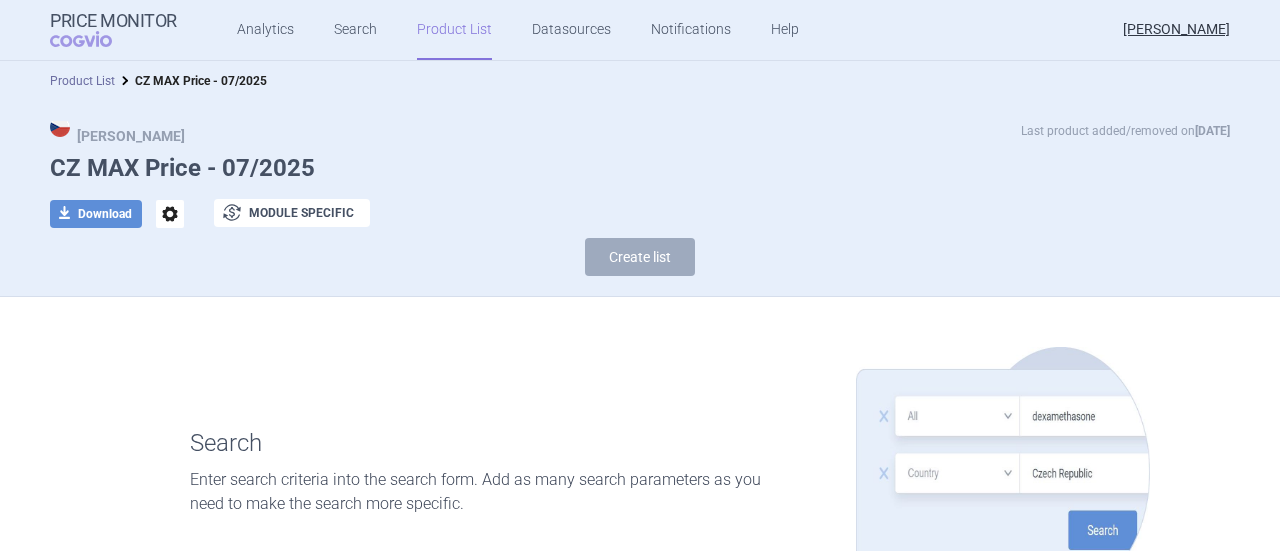 click on "Product List" at bounding box center (82, 81) 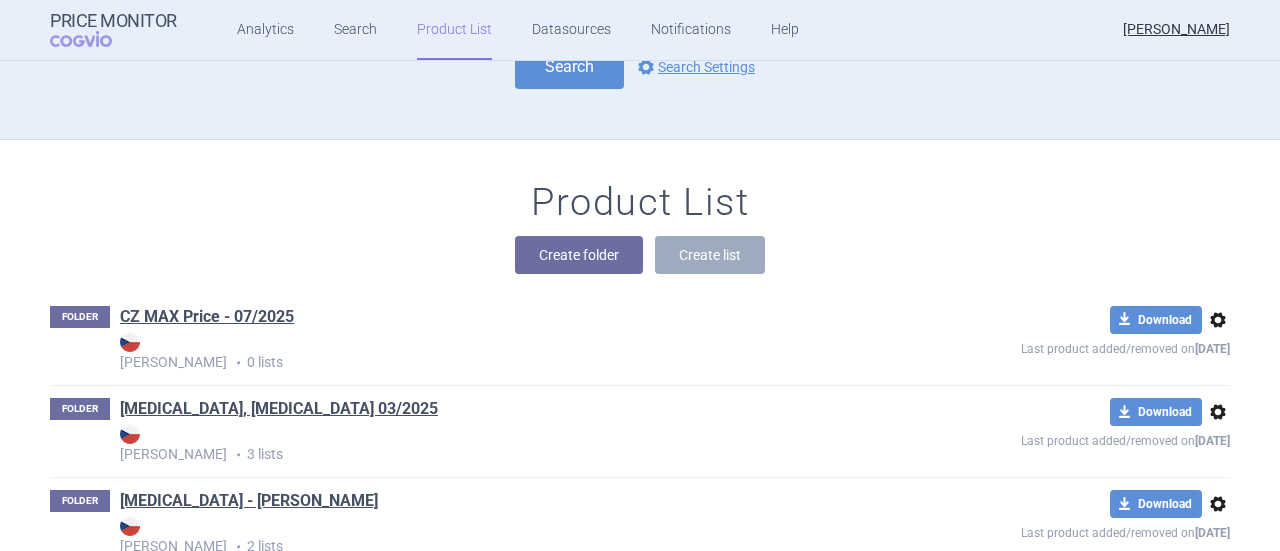 scroll, scrollTop: 80, scrollLeft: 0, axis: vertical 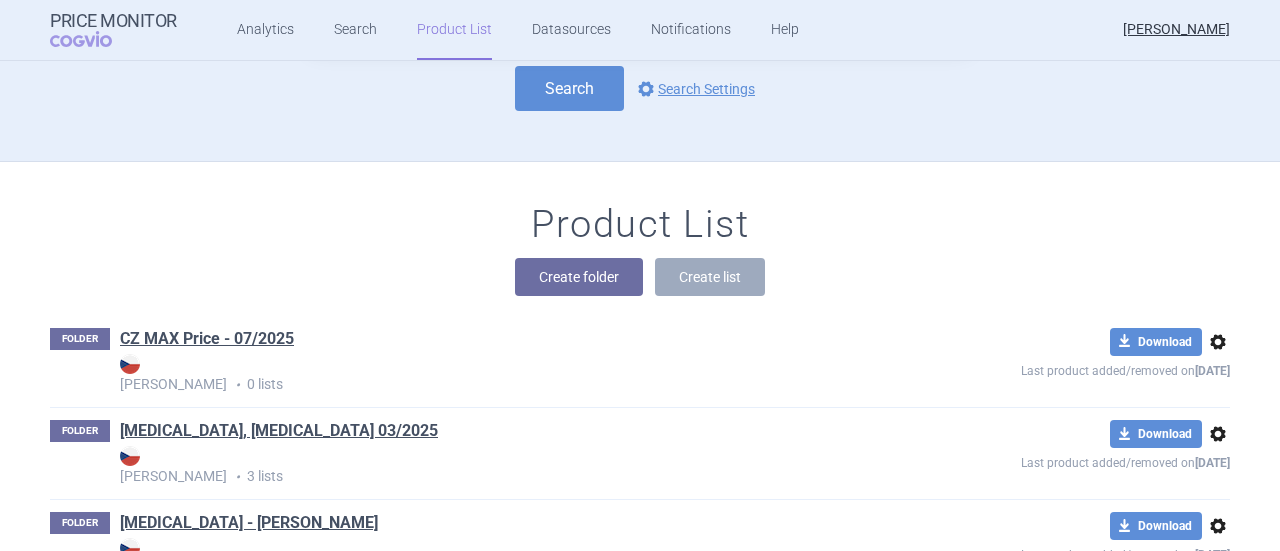 click on "options" at bounding box center [1218, 342] 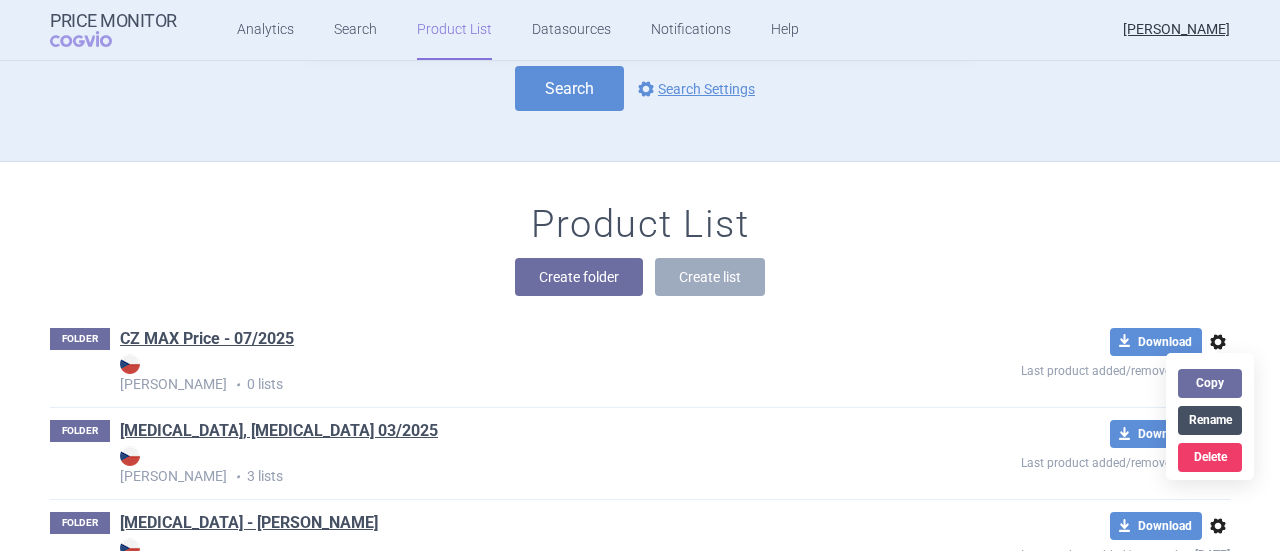 click on "Rename" at bounding box center [1210, 420] 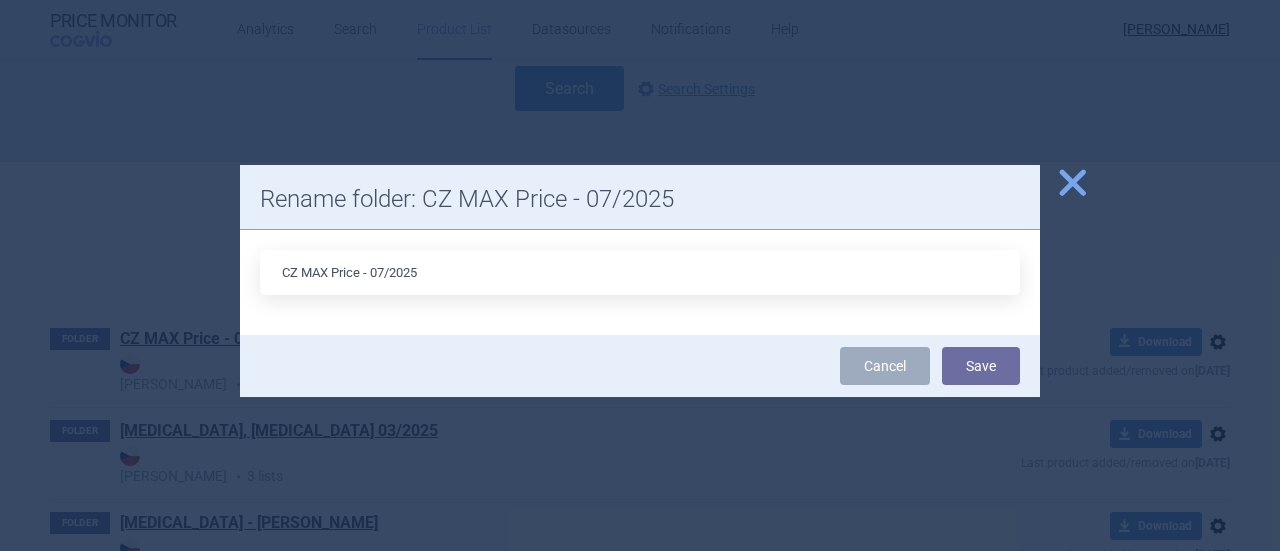 drag, startPoint x: 304, startPoint y: 272, endPoint x: 243, endPoint y: 273, distance: 61.008198 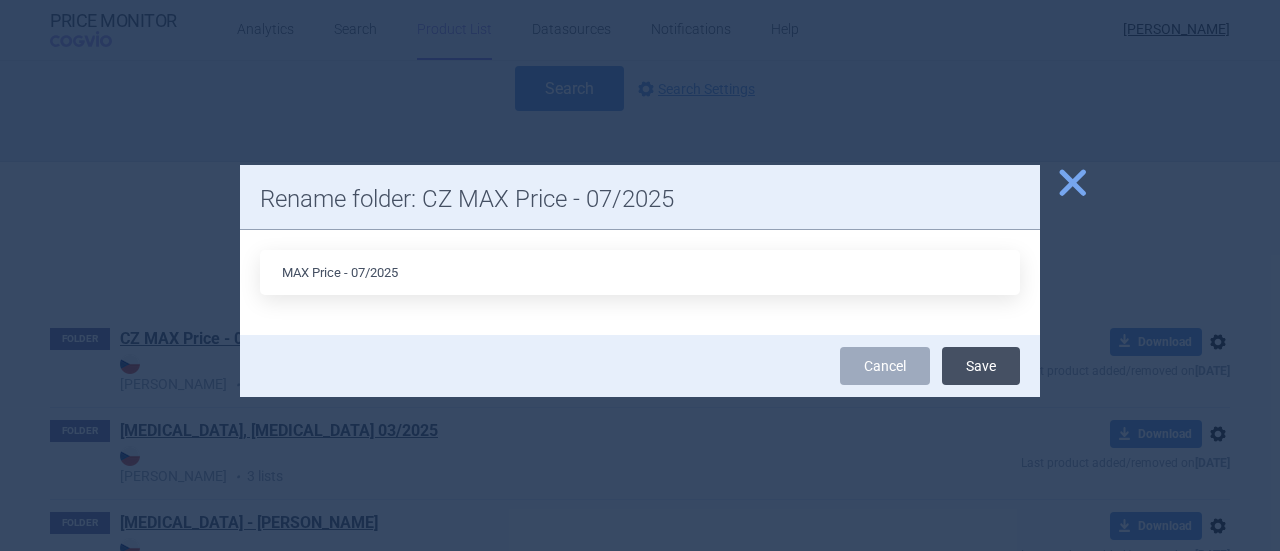 type on "MAX Price - 07/2025" 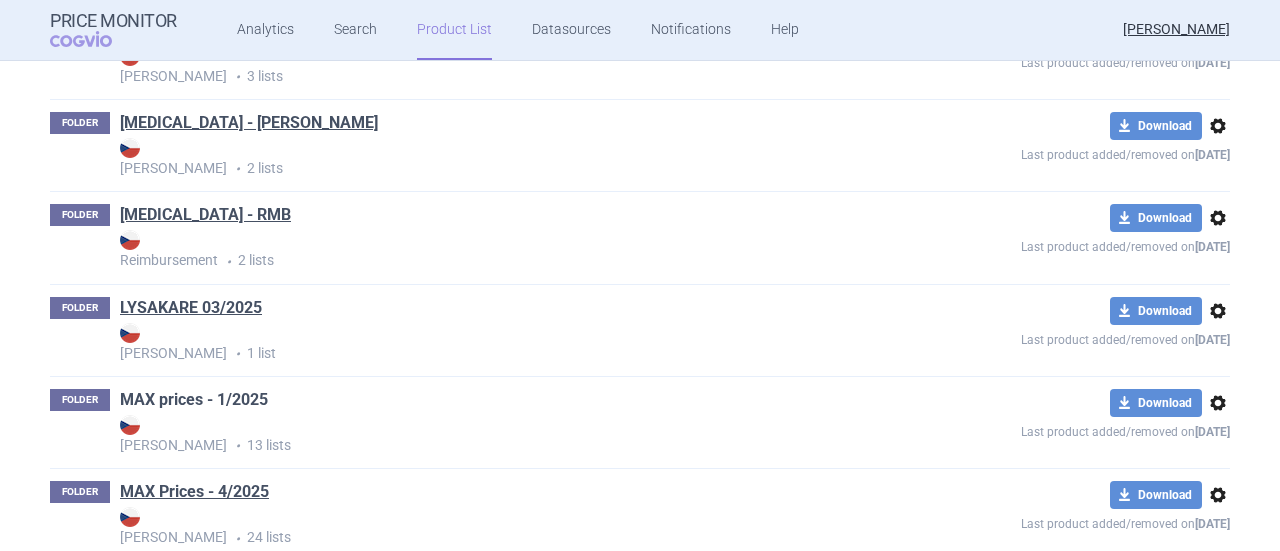 scroll, scrollTop: 180, scrollLeft: 0, axis: vertical 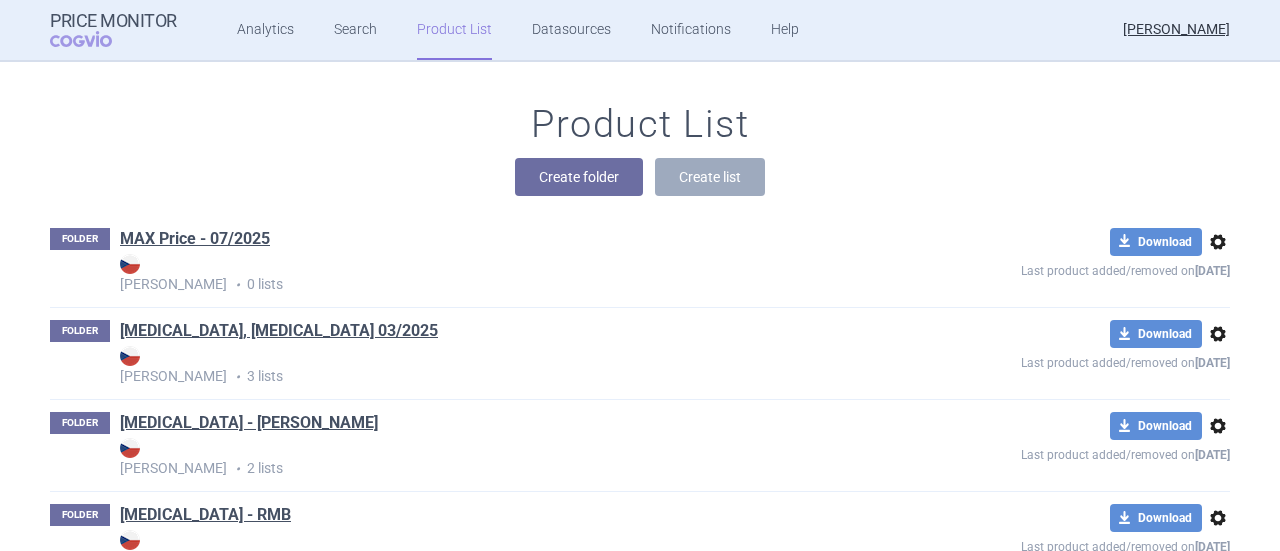click on "options" at bounding box center (1218, 242) 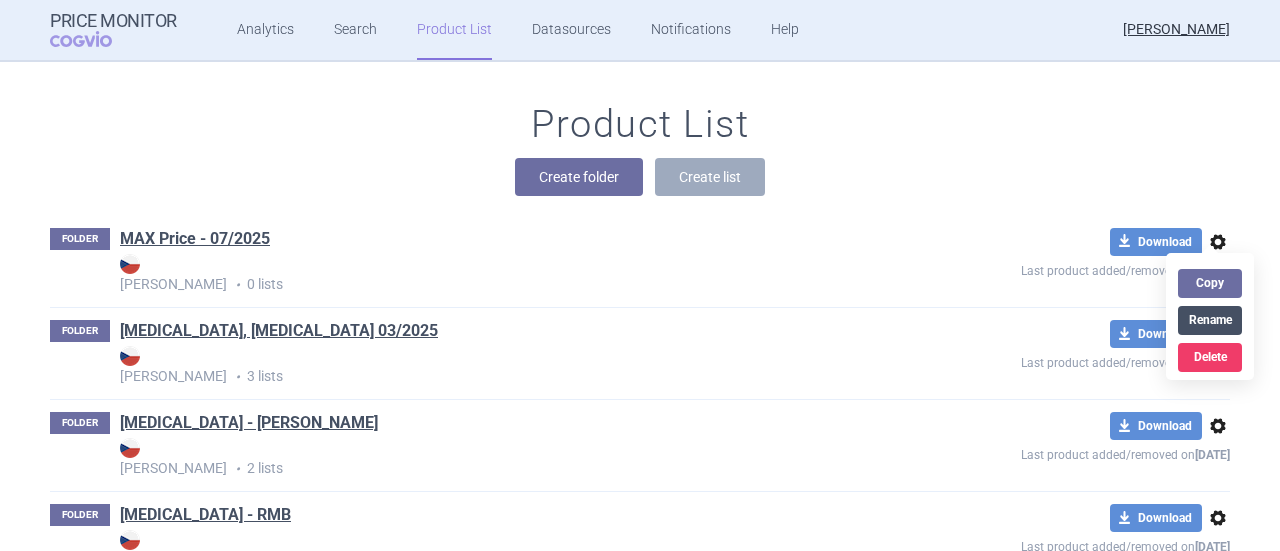 click on "Rename" at bounding box center [1210, 320] 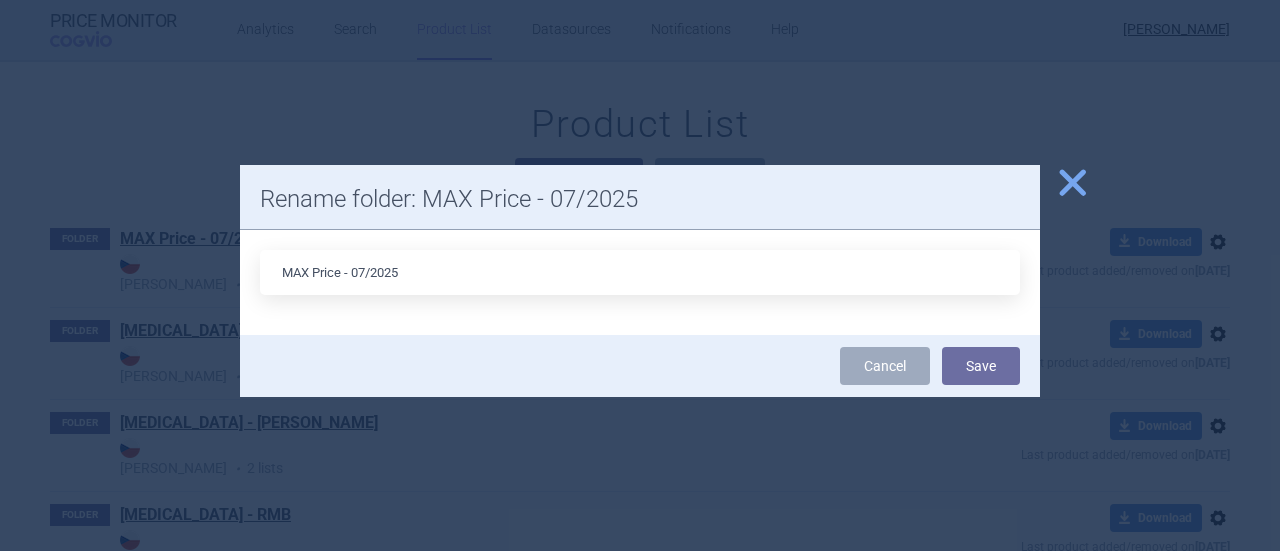 click on "MAX Price - 07/2025" at bounding box center [640, 272] 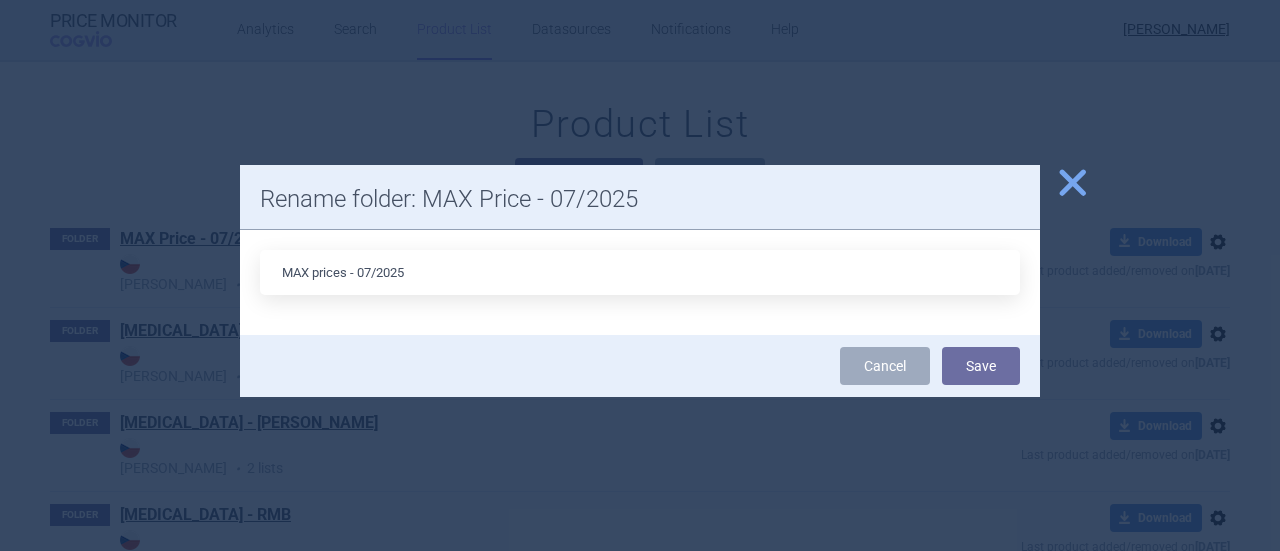 type on "MAX prices - 07/2025" 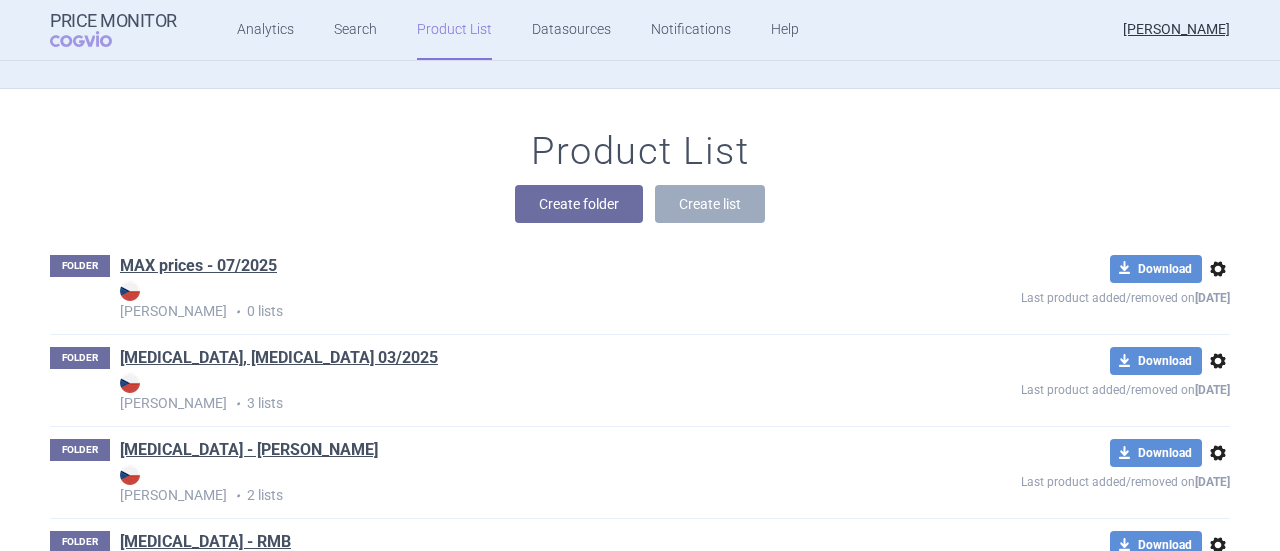 scroll, scrollTop: 80, scrollLeft: 0, axis: vertical 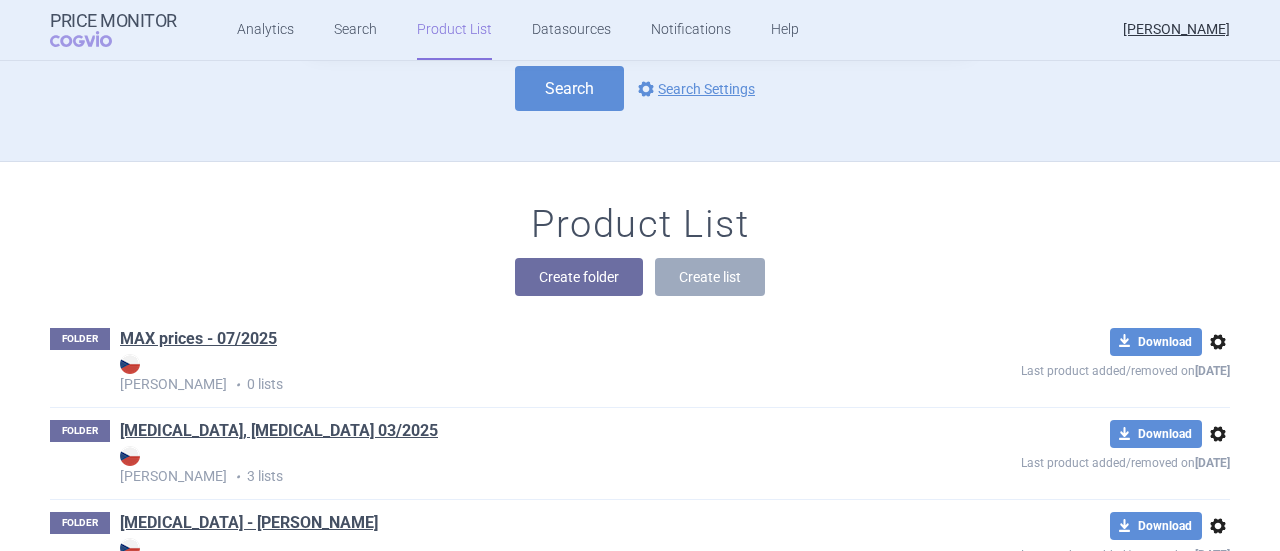 click on "Product List" at bounding box center (454, 30) 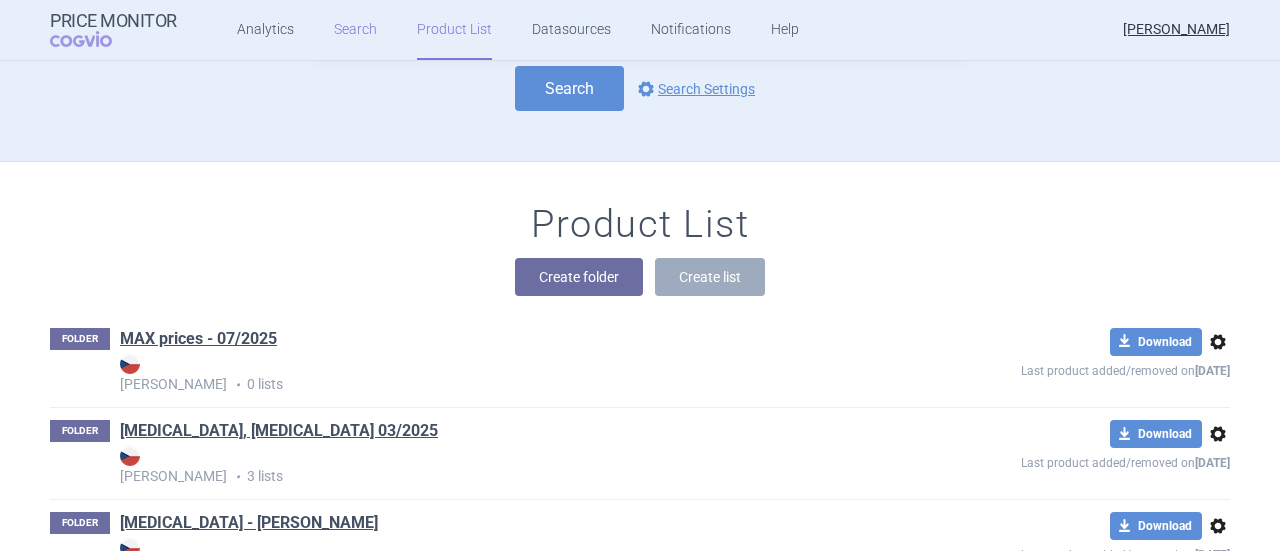 click on "Search" at bounding box center [355, 30] 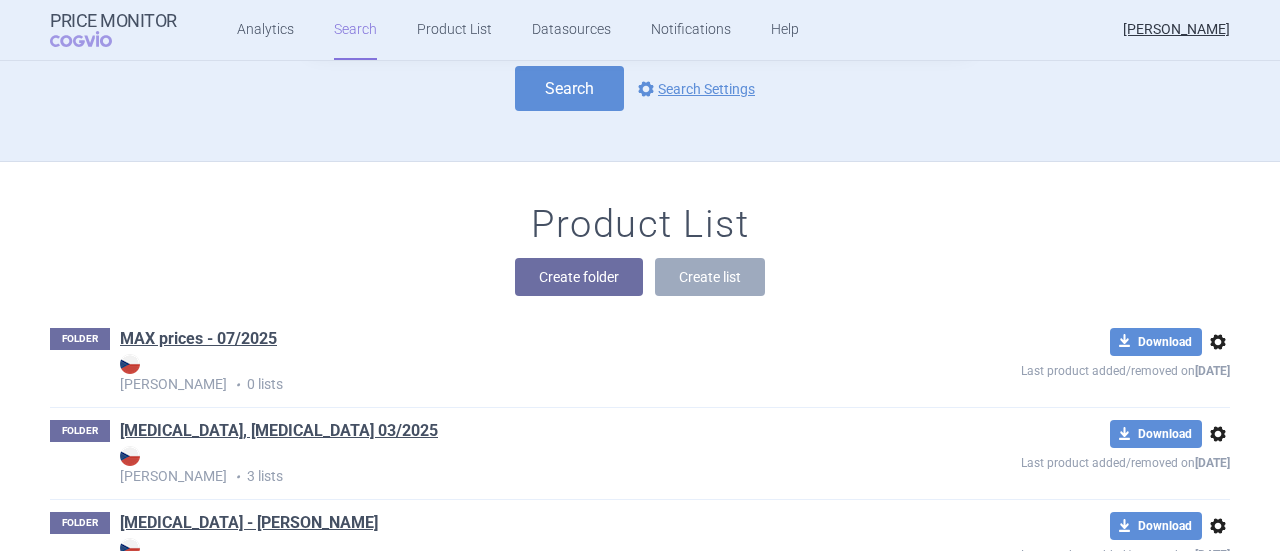 scroll, scrollTop: 0, scrollLeft: 0, axis: both 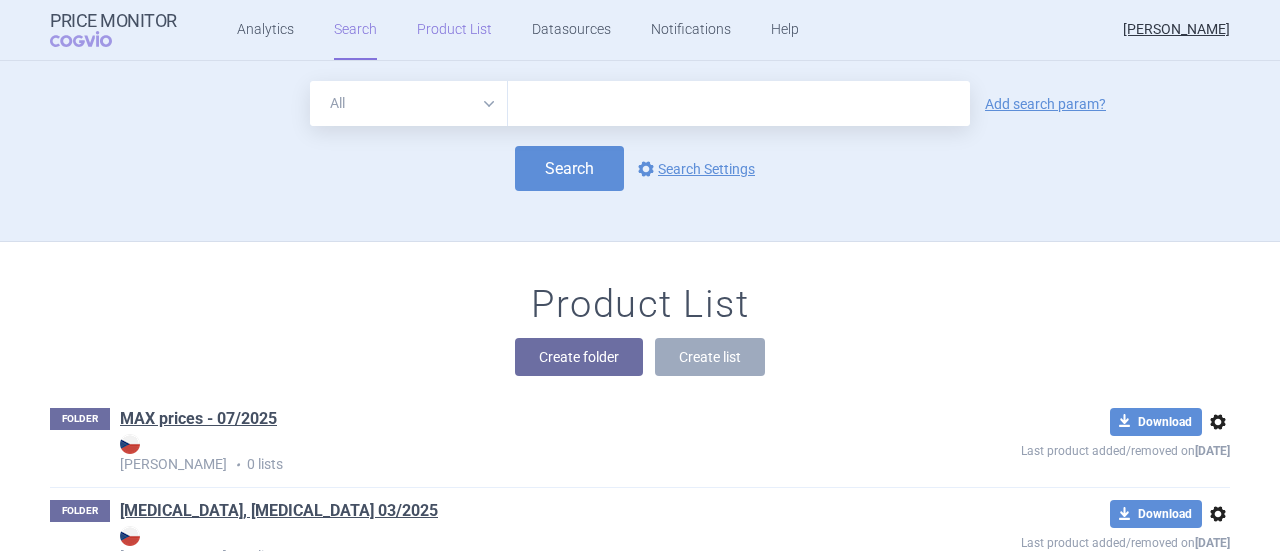 click on "Product List" at bounding box center (454, 30) 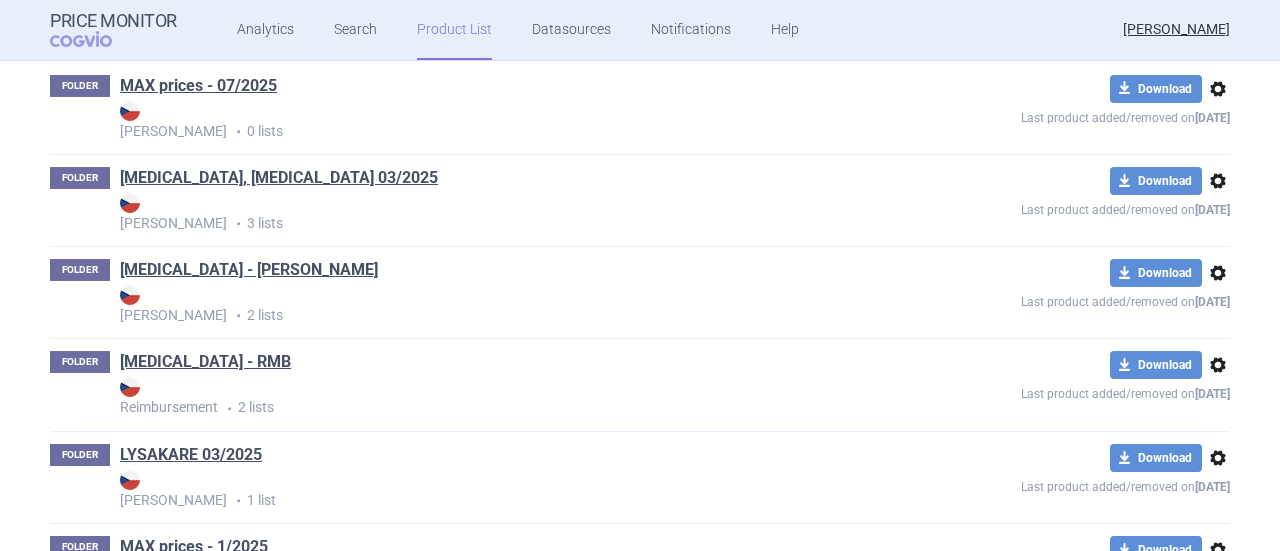 scroll, scrollTop: 80, scrollLeft: 0, axis: vertical 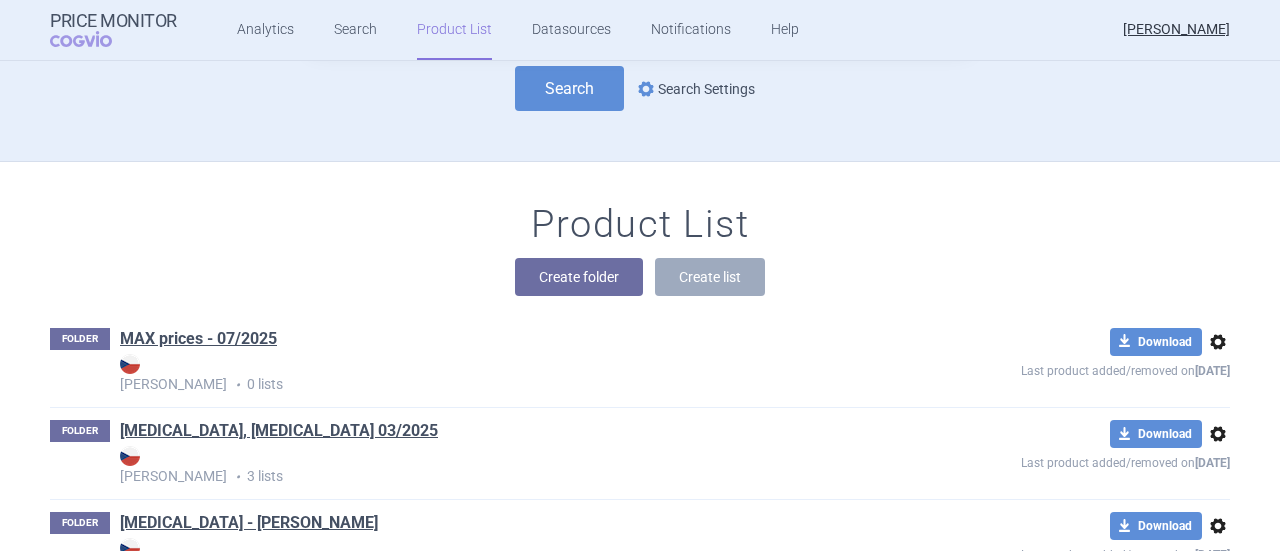 click on "options" at bounding box center [646, 89] 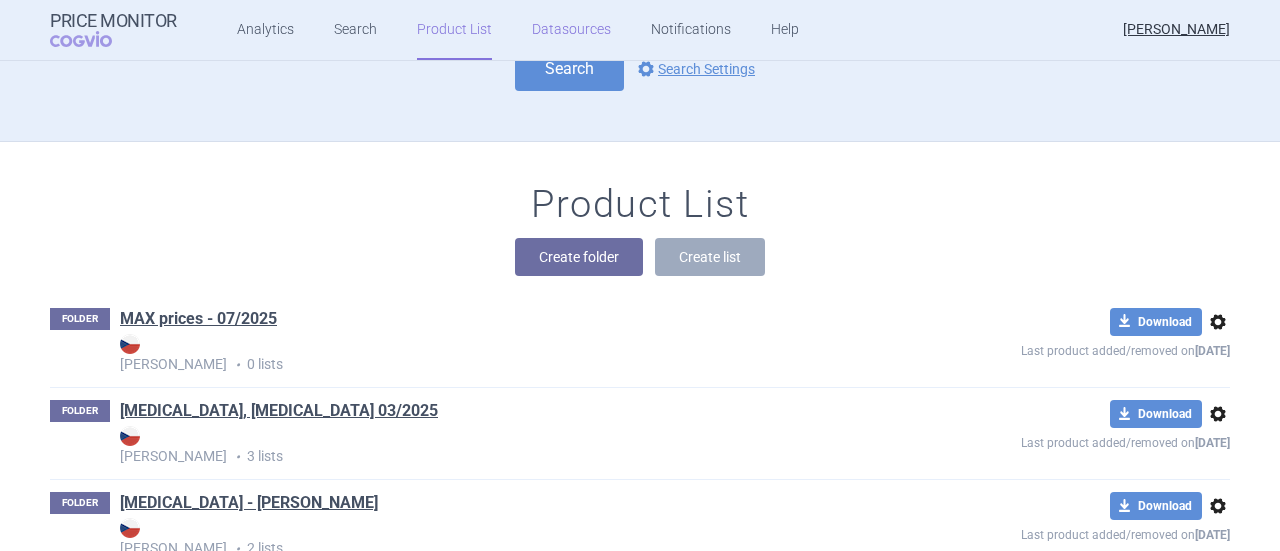 scroll, scrollTop: 0, scrollLeft: 0, axis: both 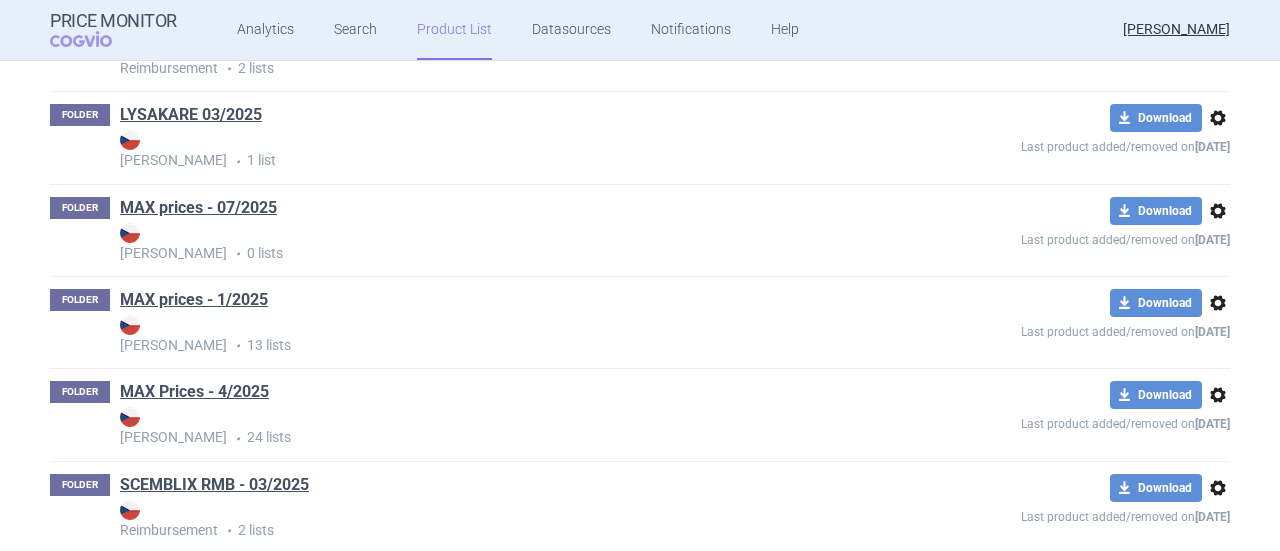 click on "options" at bounding box center (1218, 211) 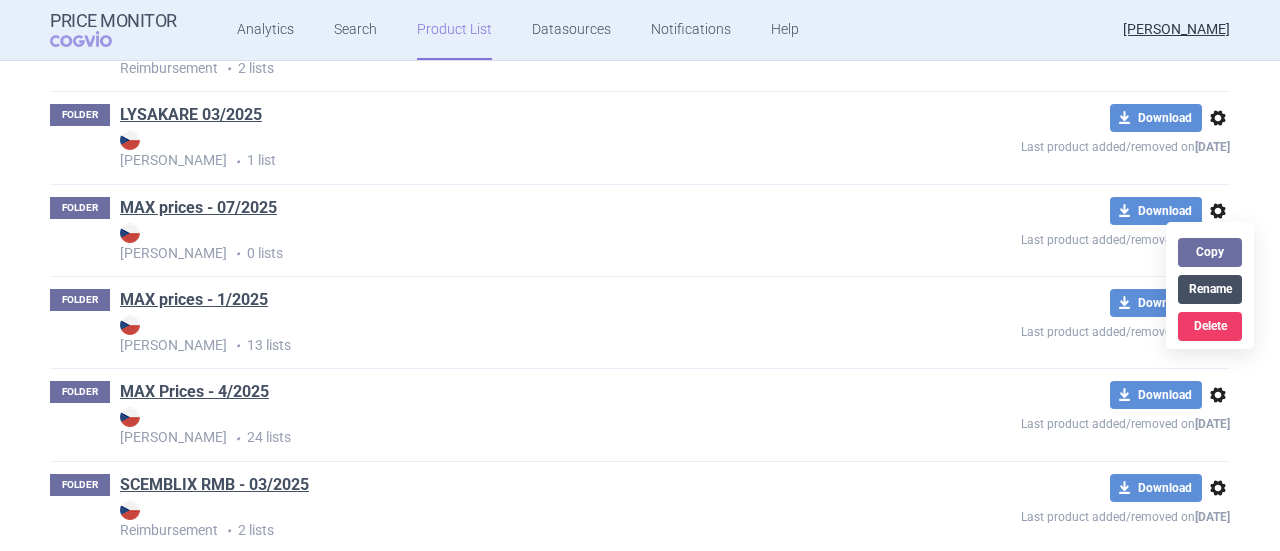 click on "Rename" at bounding box center (1210, 289) 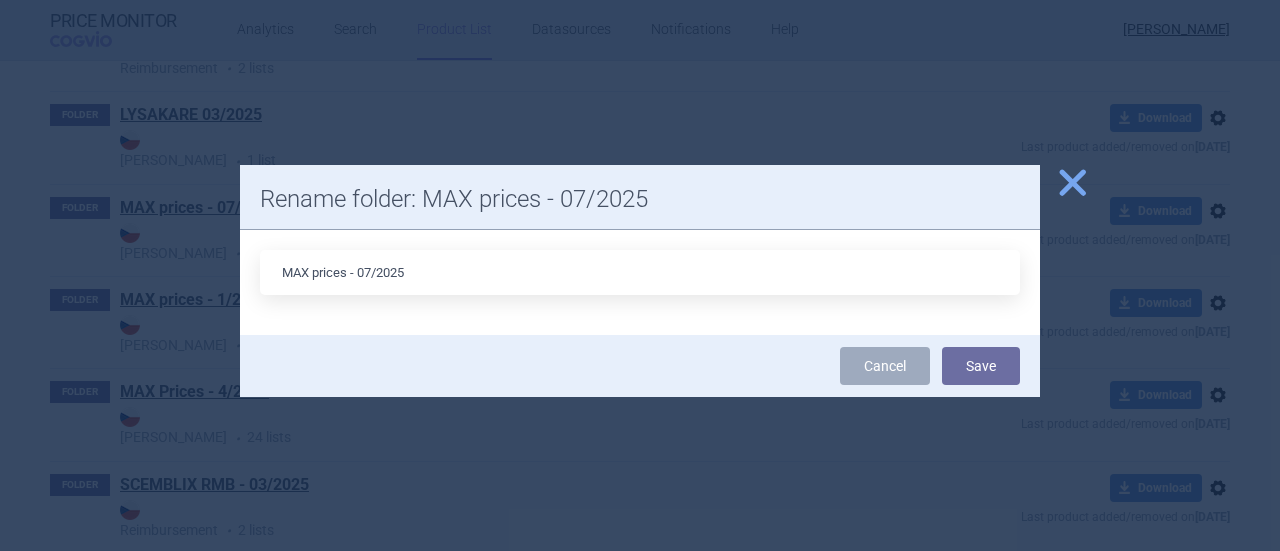 click on "MAX prices - 07/2025" at bounding box center [640, 272] 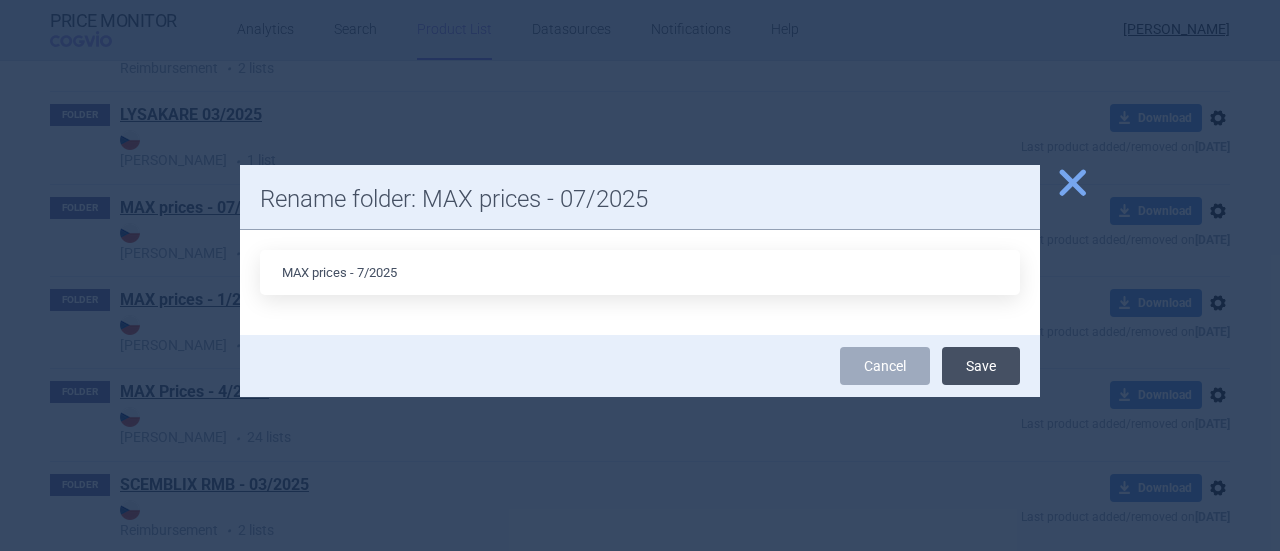 type on "MAX prices - 7/2025" 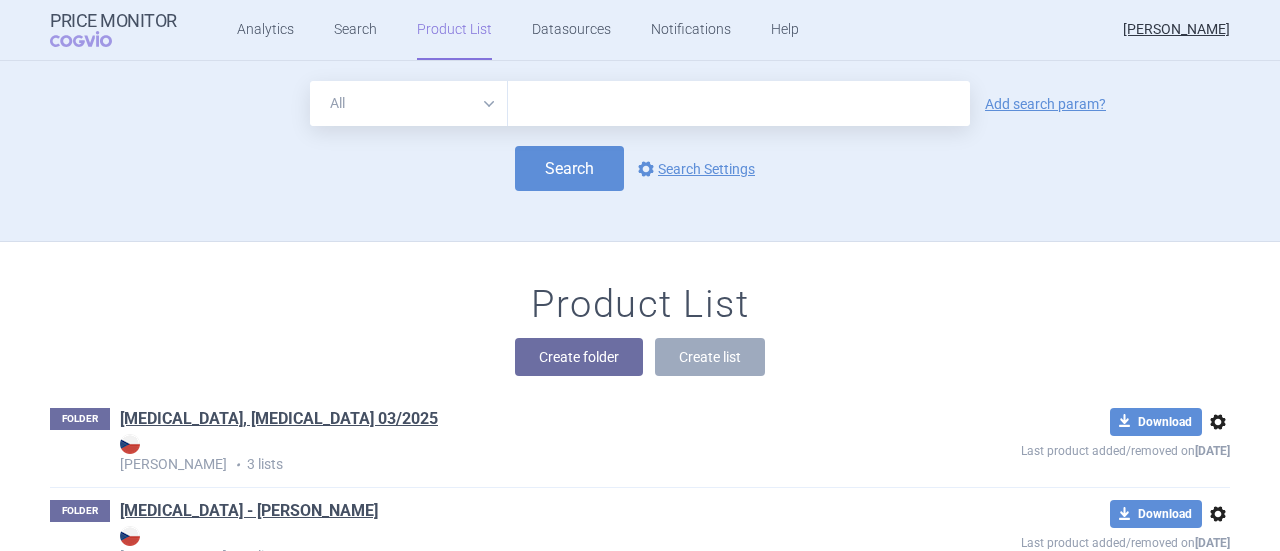 scroll, scrollTop: 0, scrollLeft: 0, axis: both 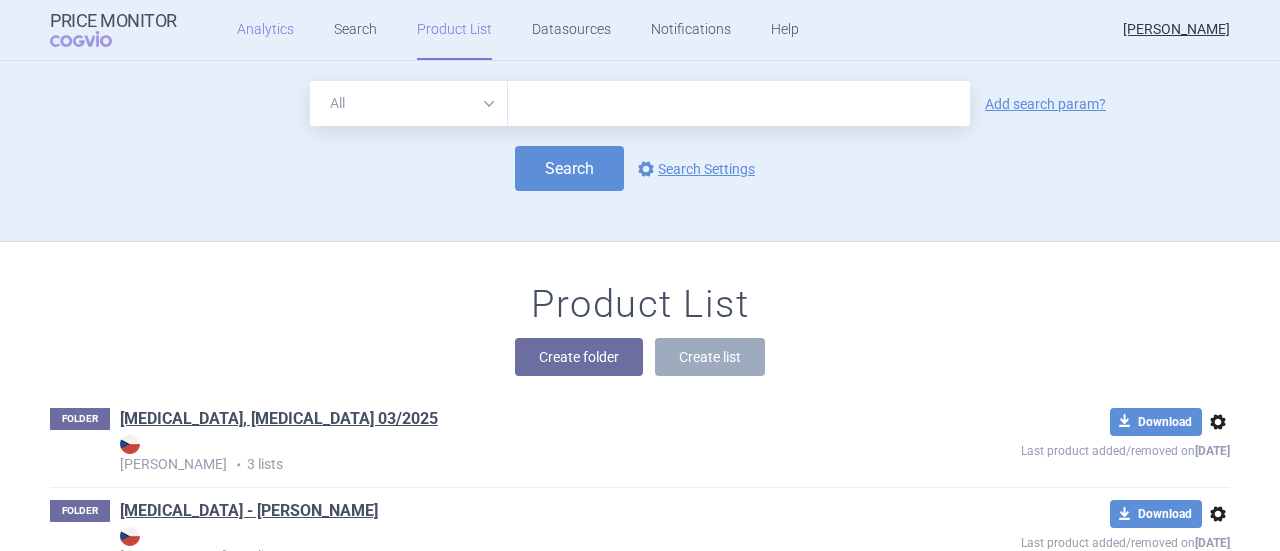 click on "Analytics" at bounding box center (265, 30) 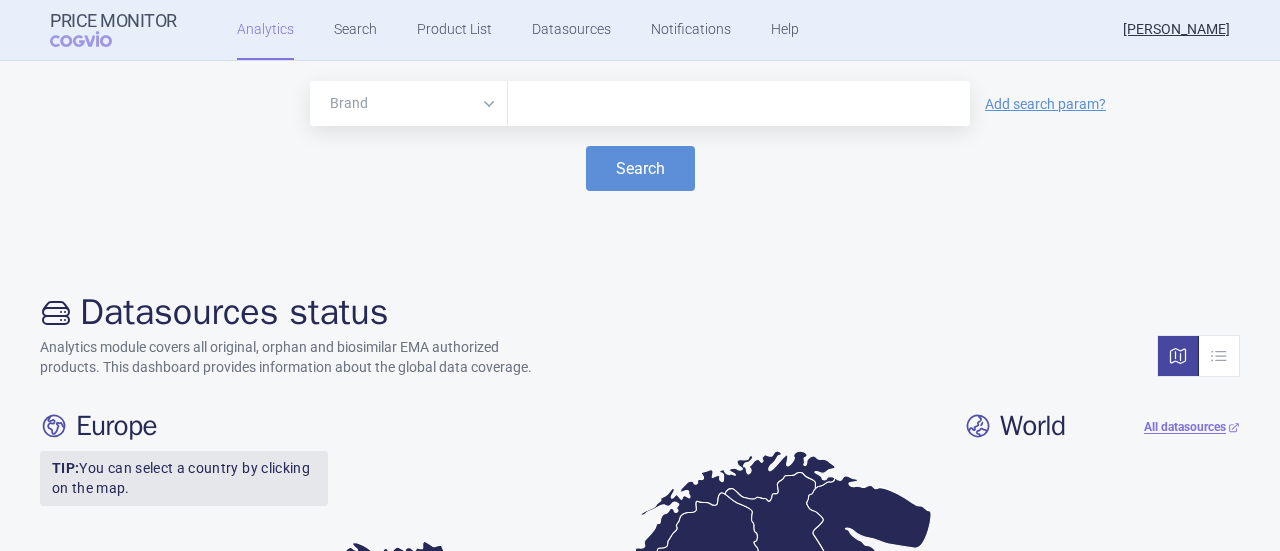 click at bounding box center [739, 104] 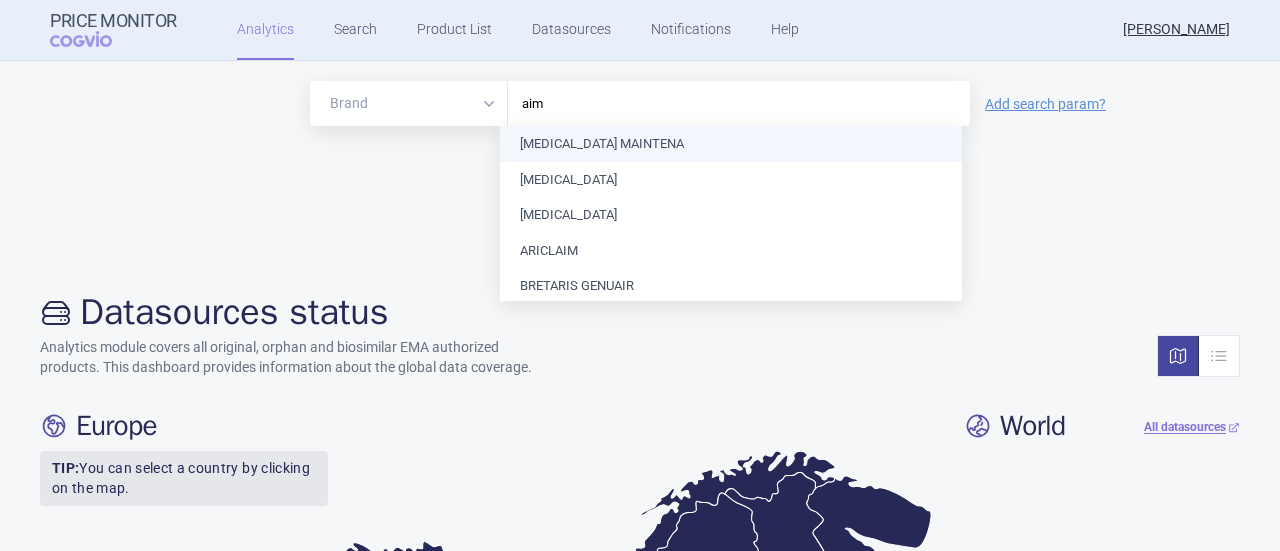 type on "aimo" 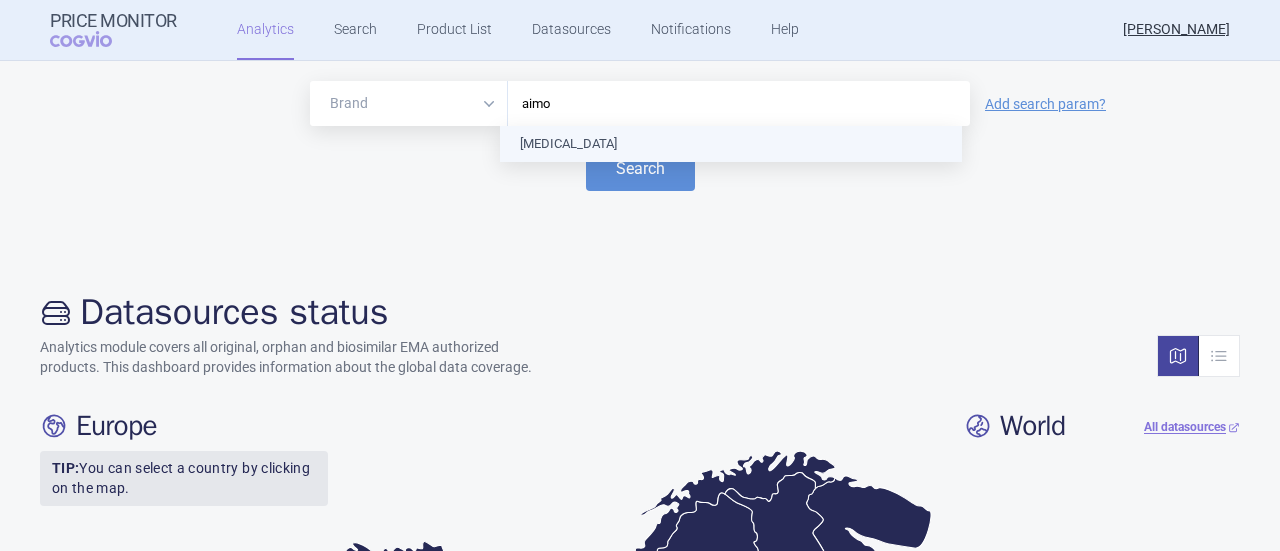 type 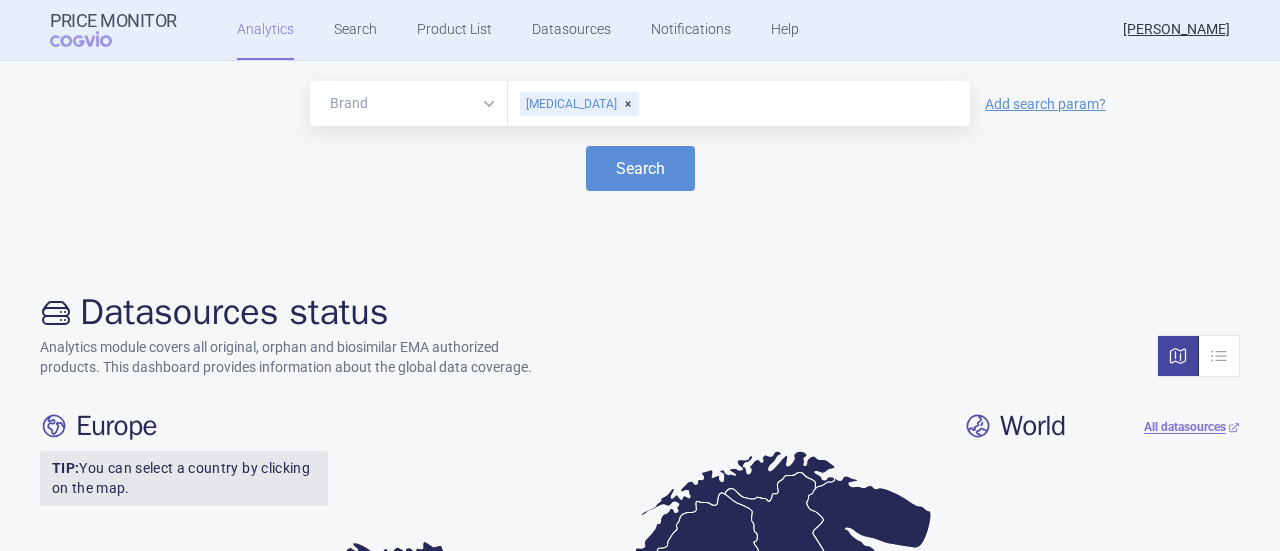 click on "Brand ATC/Active substance Therapeutic area AIMOVIG Add search param? Search" at bounding box center (640, 161) 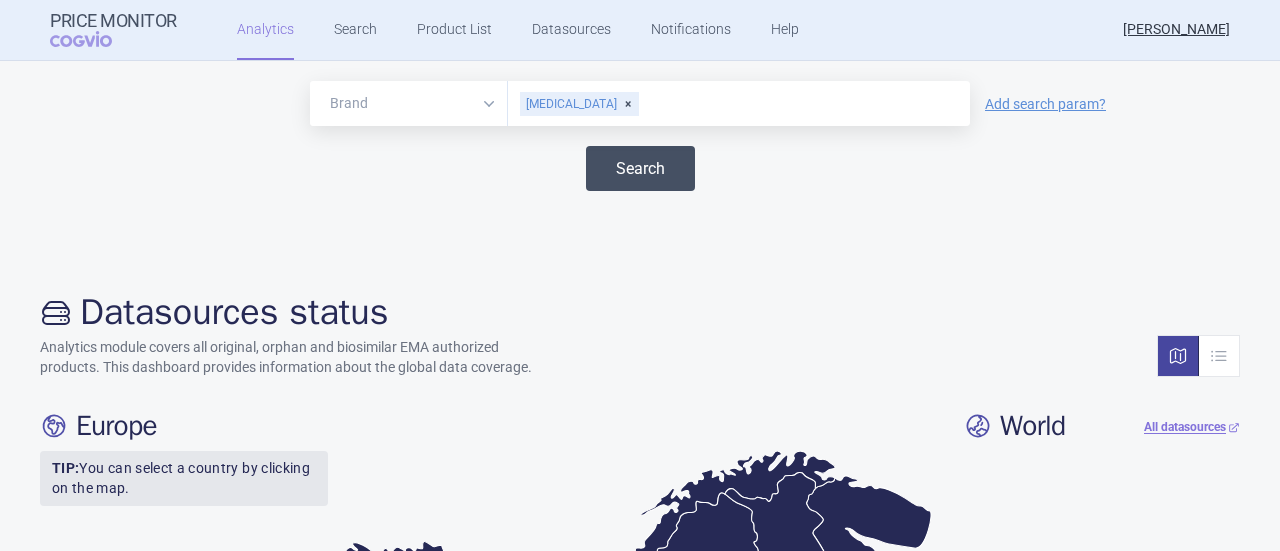 click on "Search" at bounding box center (640, 168) 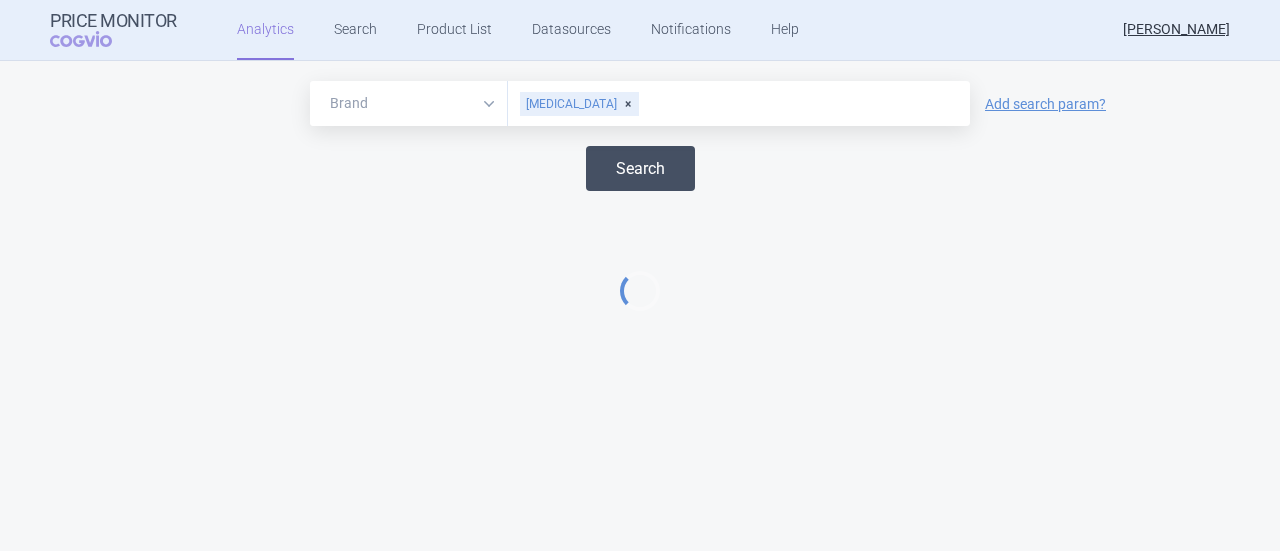 select on "EUR" 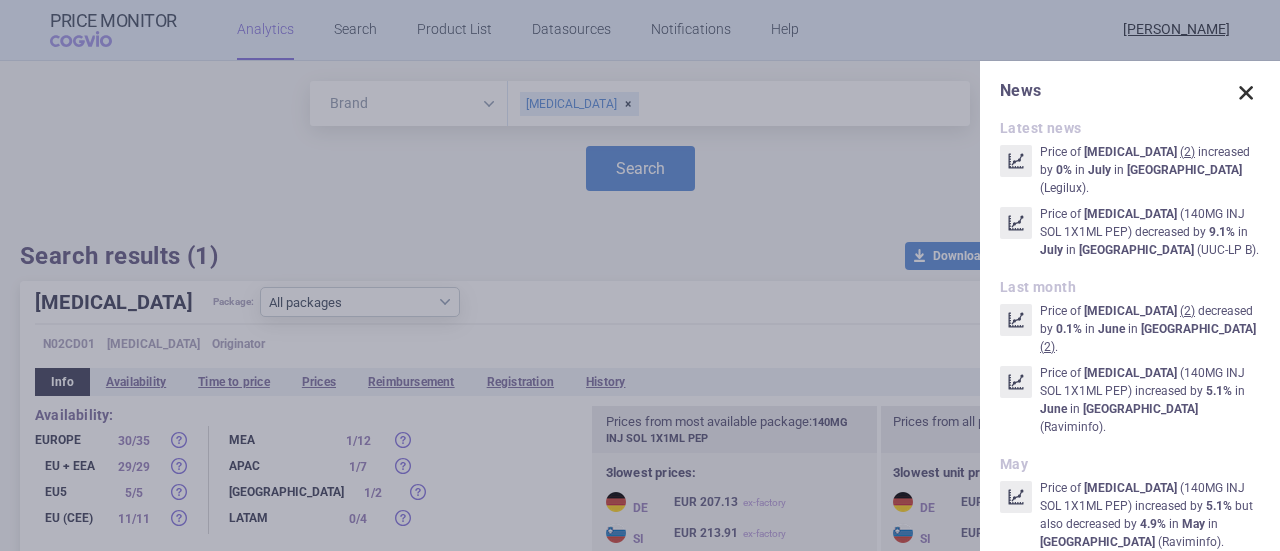 click at bounding box center [1246, 93] 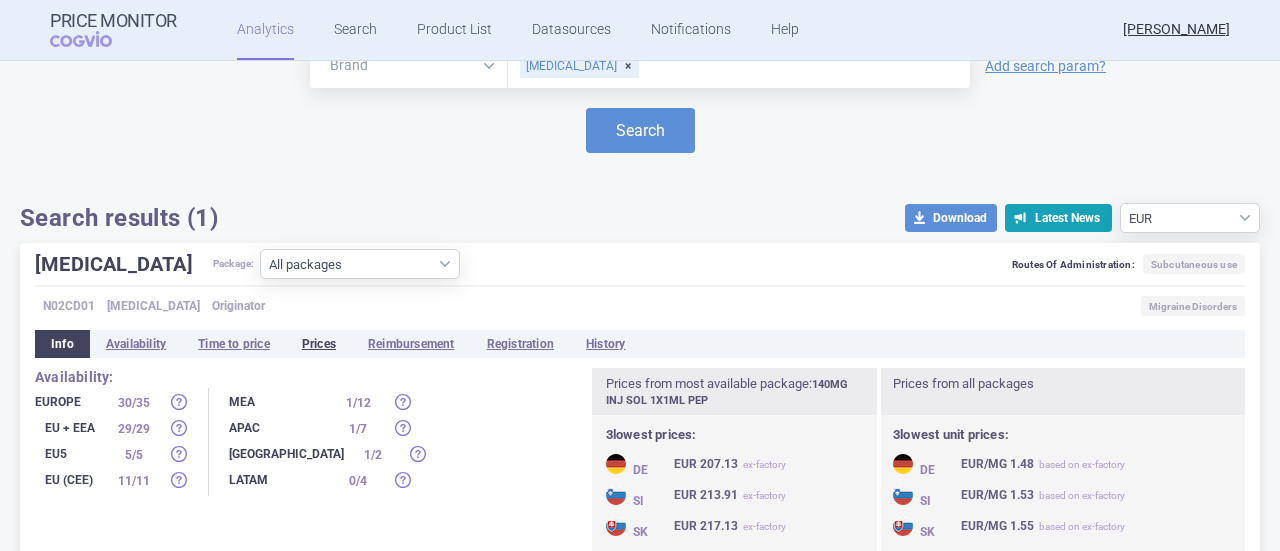 scroll, scrollTop: 76, scrollLeft: 0, axis: vertical 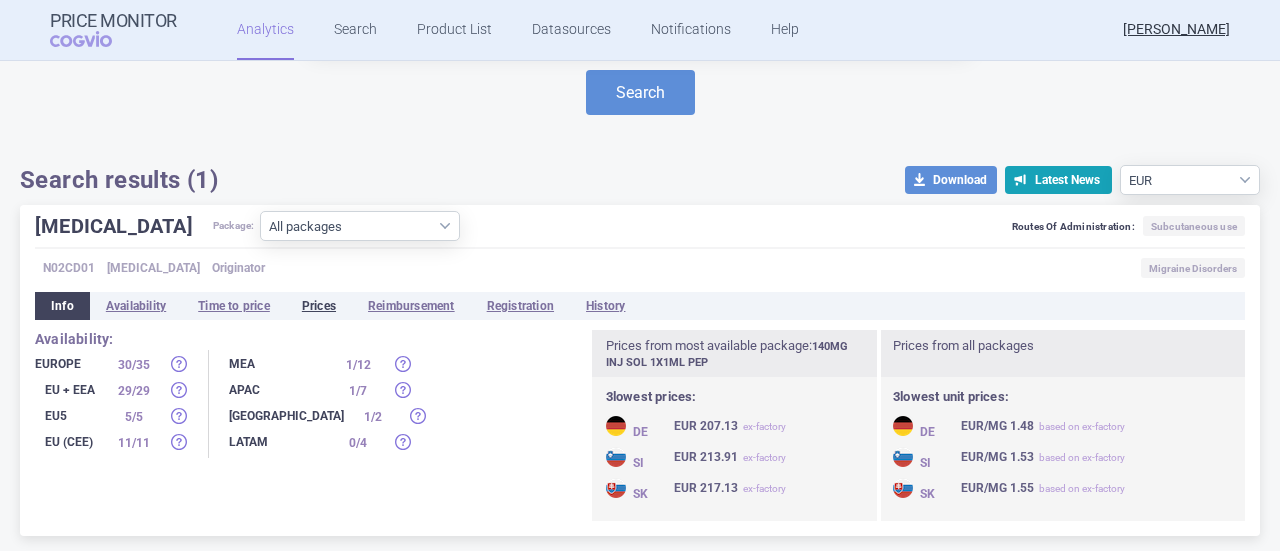 click on "Prices" at bounding box center [319, 306] 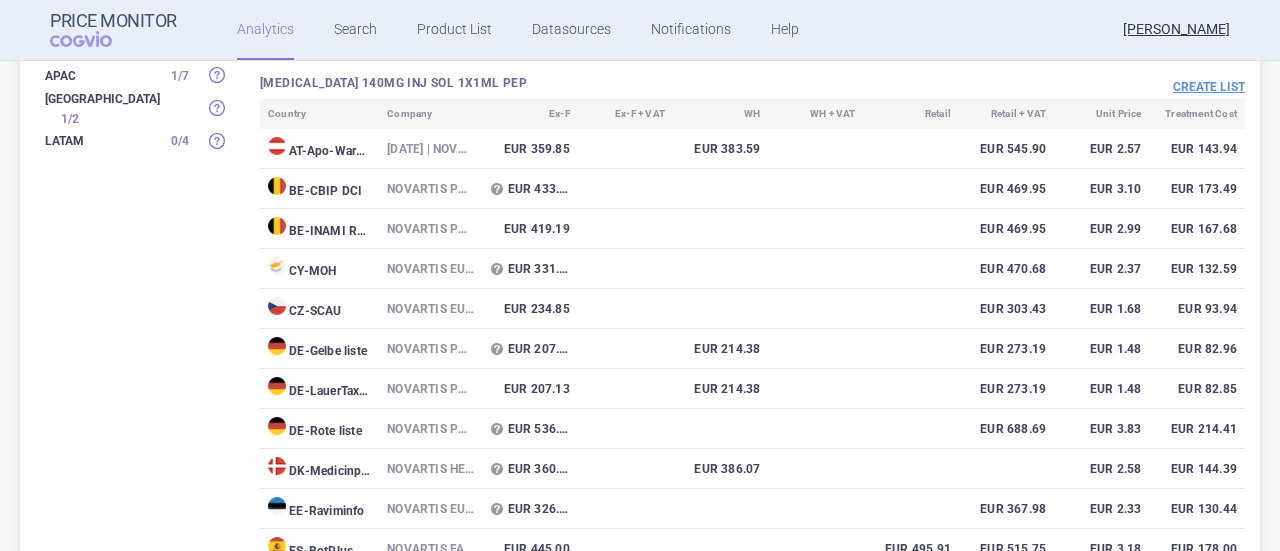 scroll, scrollTop: 376, scrollLeft: 0, axis: vertical 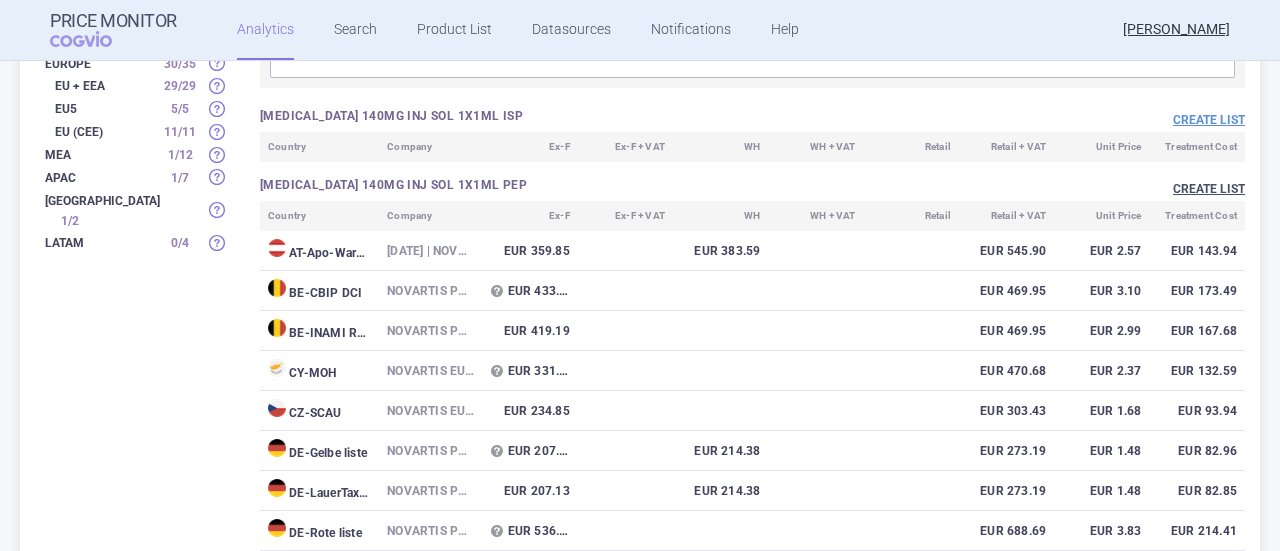 click on "Create list" at bounding box center [1209, 189] 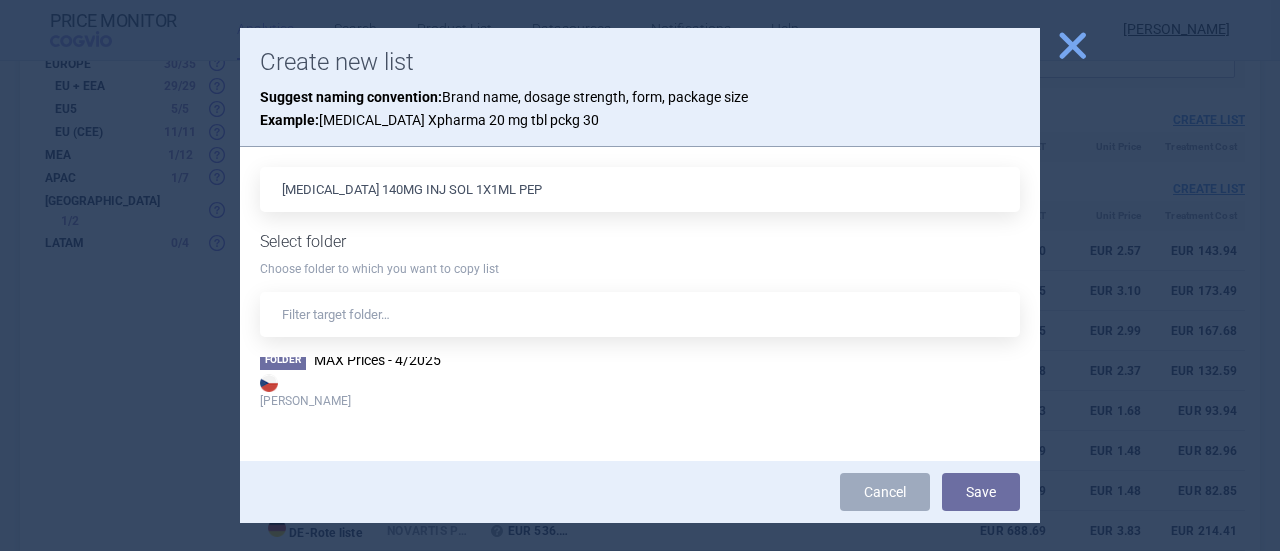 scroll, scrollTop: 500, scrollLeft: 0, axis: vertical 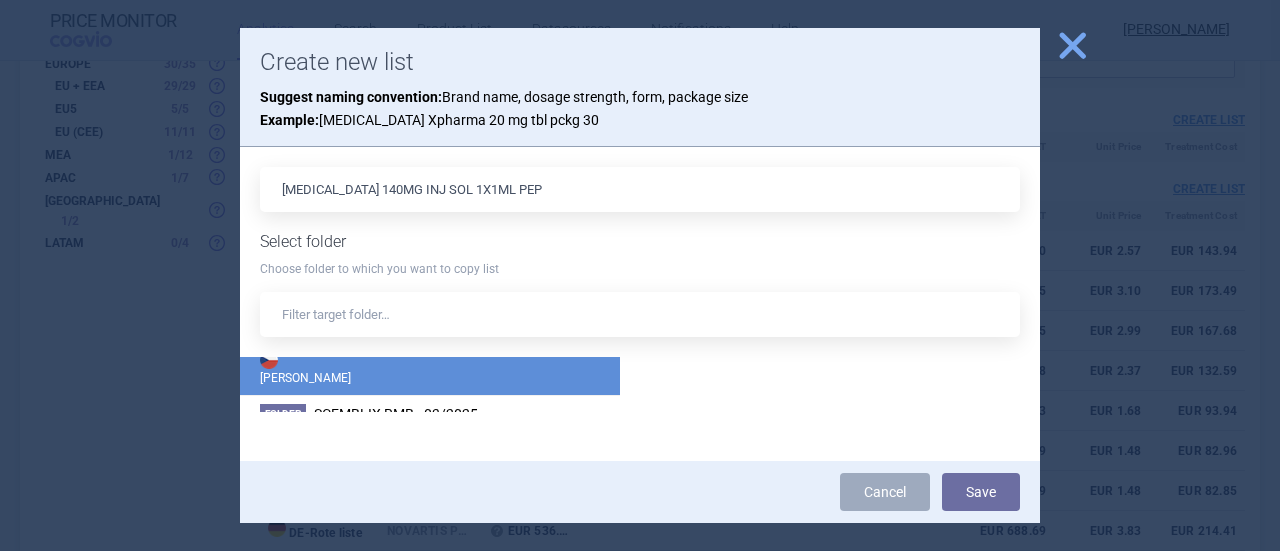 click on "[PERSON_NAME]" at bounding box center [430, 367] 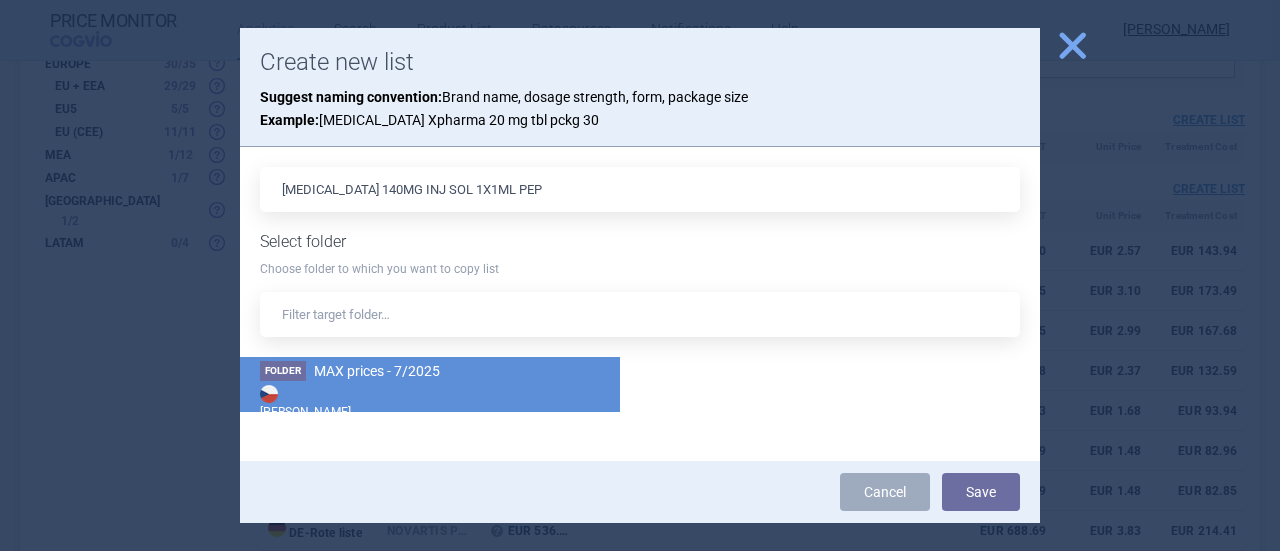 scroll, scrollTop: 460, scrollLeft: 0, axis: vertical 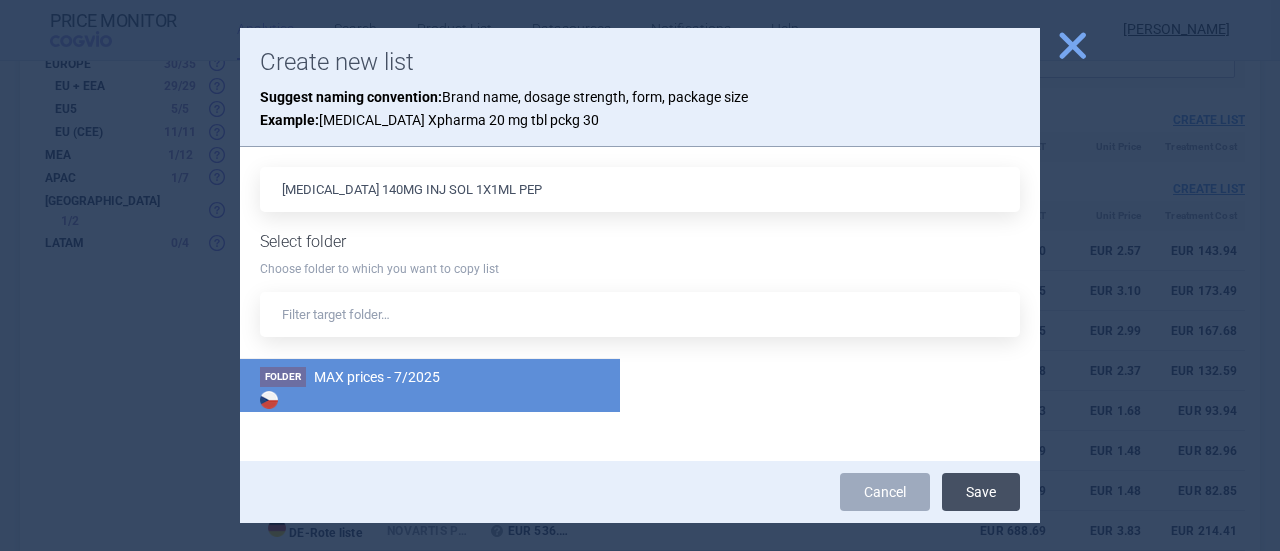 click on "Save" at bounding box center (981, 492) 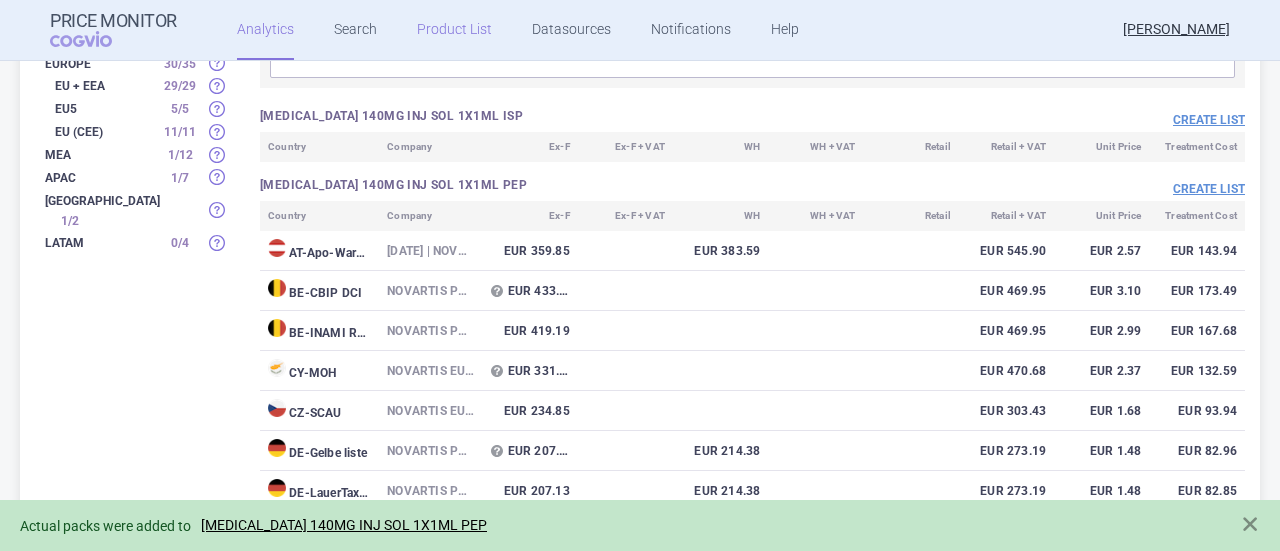 click on "Product List" at bounding box center [454, 30] 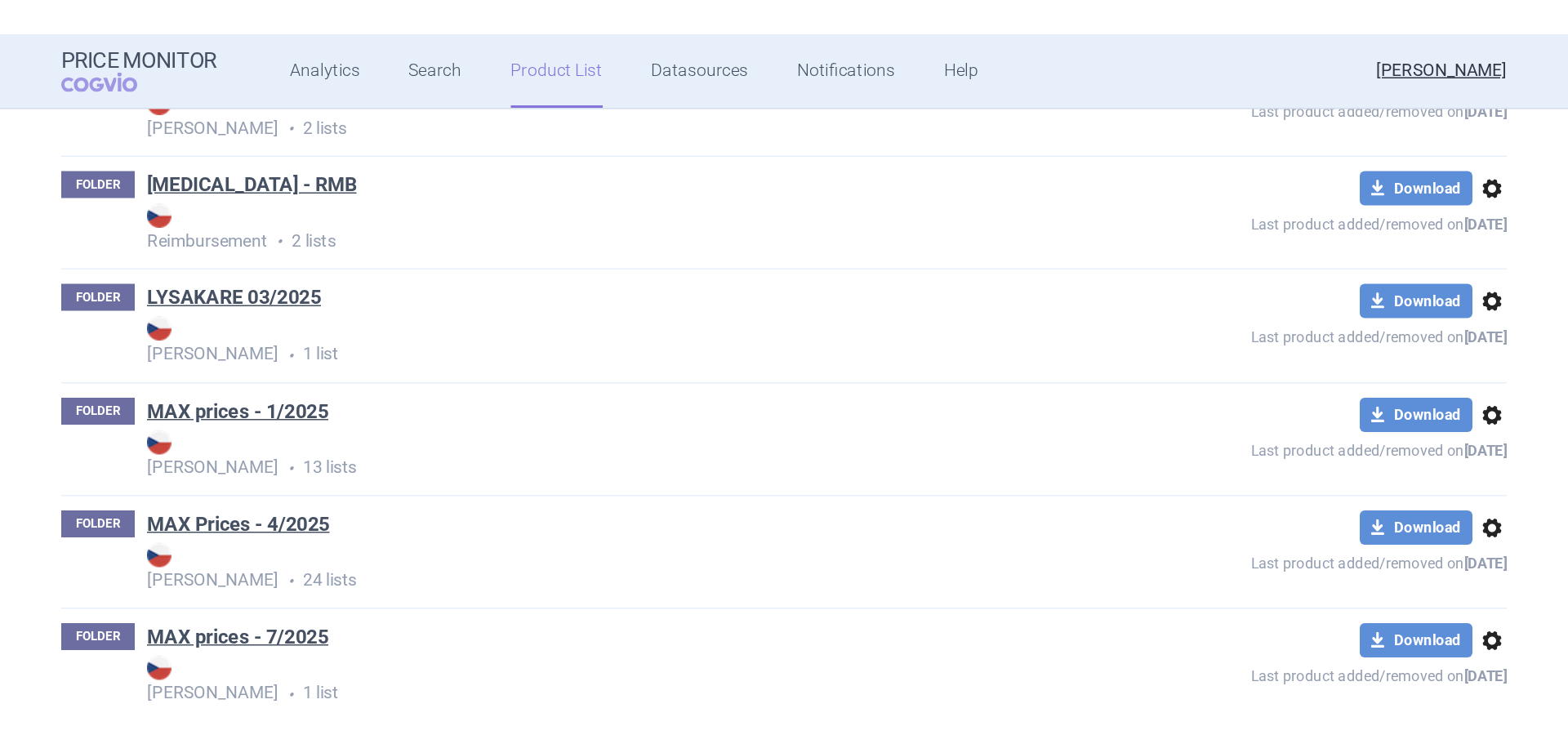 scroll, scrollTop: 474, scrollLeft: 0, axis: vertical 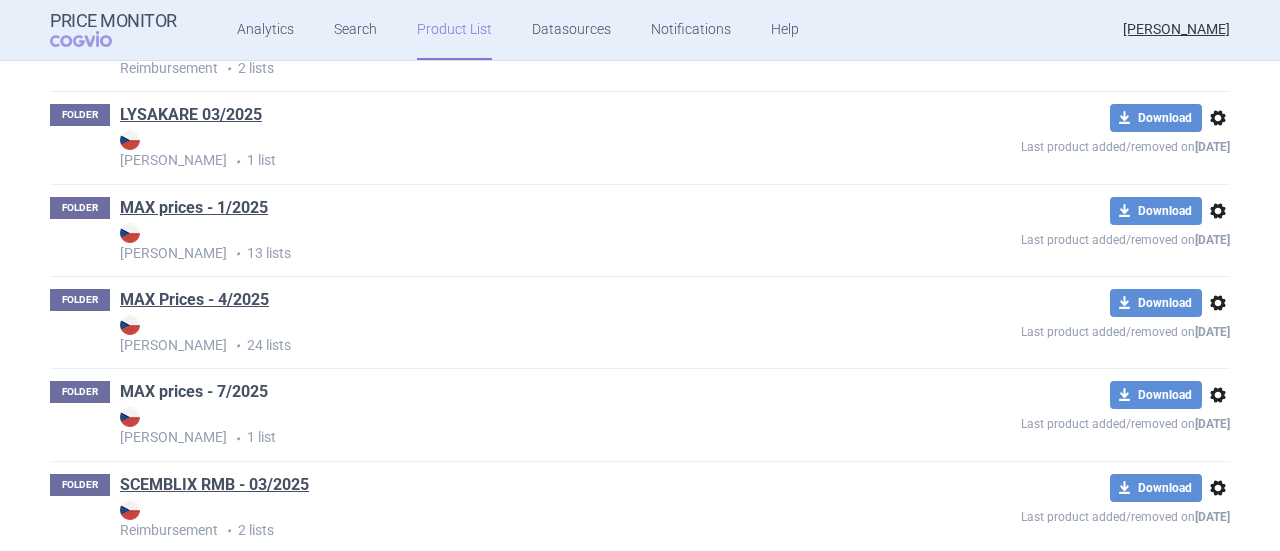 click on "MAX prices - 7/2025" at bounding box center (194, 392) 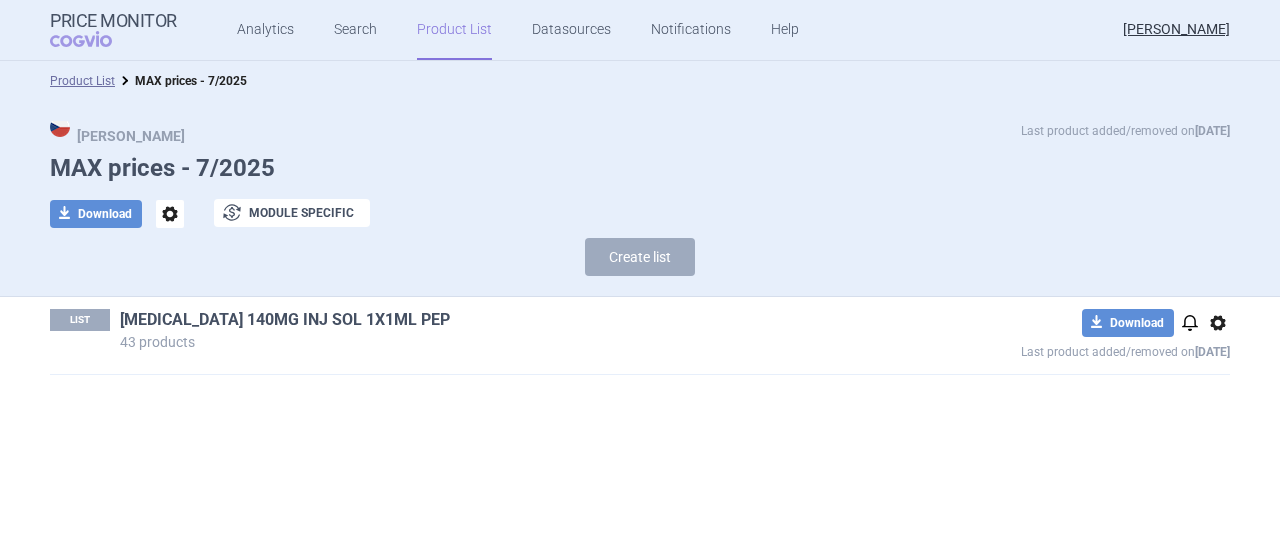 click on "[MEDICAL_DATA] 140MG INJ SOL 1X1ML PEP" at bounding box center (285, 320) 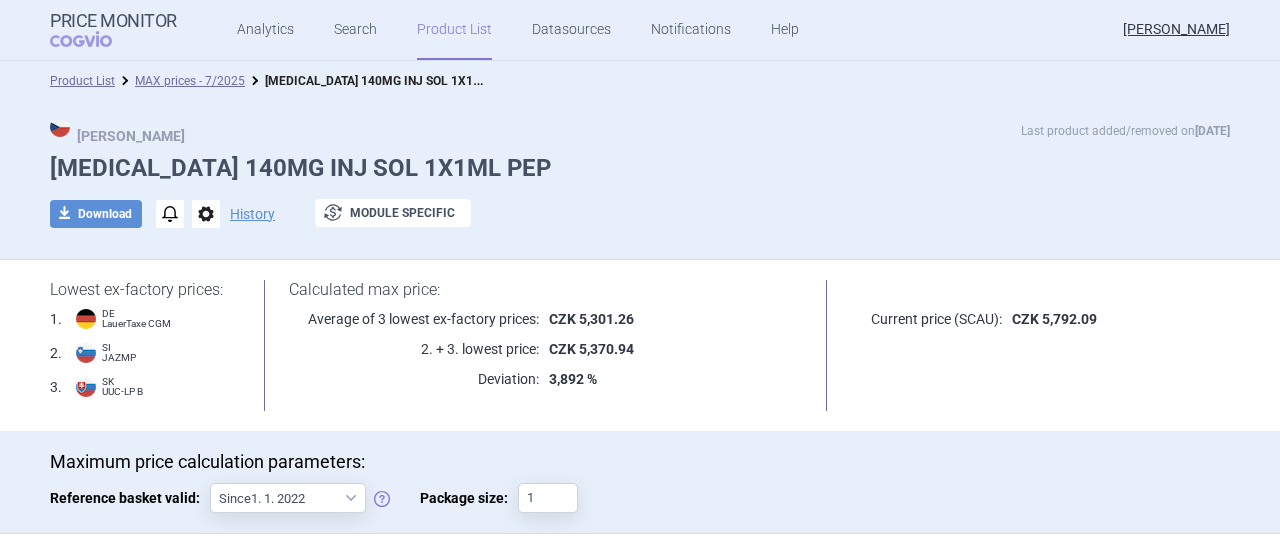 click on "download  Download notifications options History exchange Module specific" at bounding box center (640, 214) 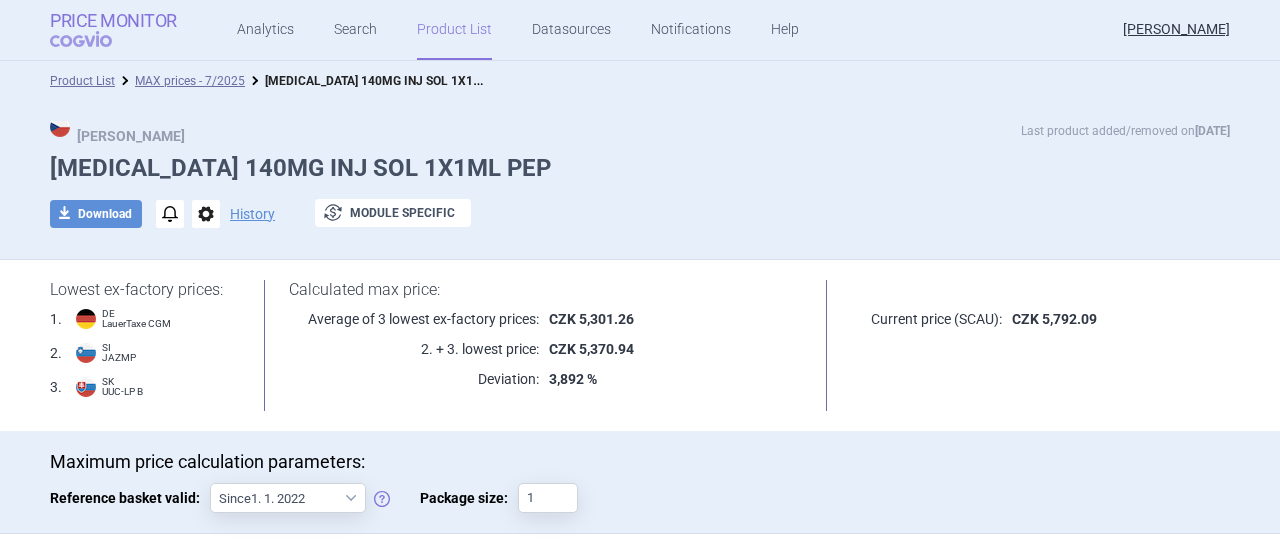 click on "Price Monitor" at bounding box center (113, 21) 